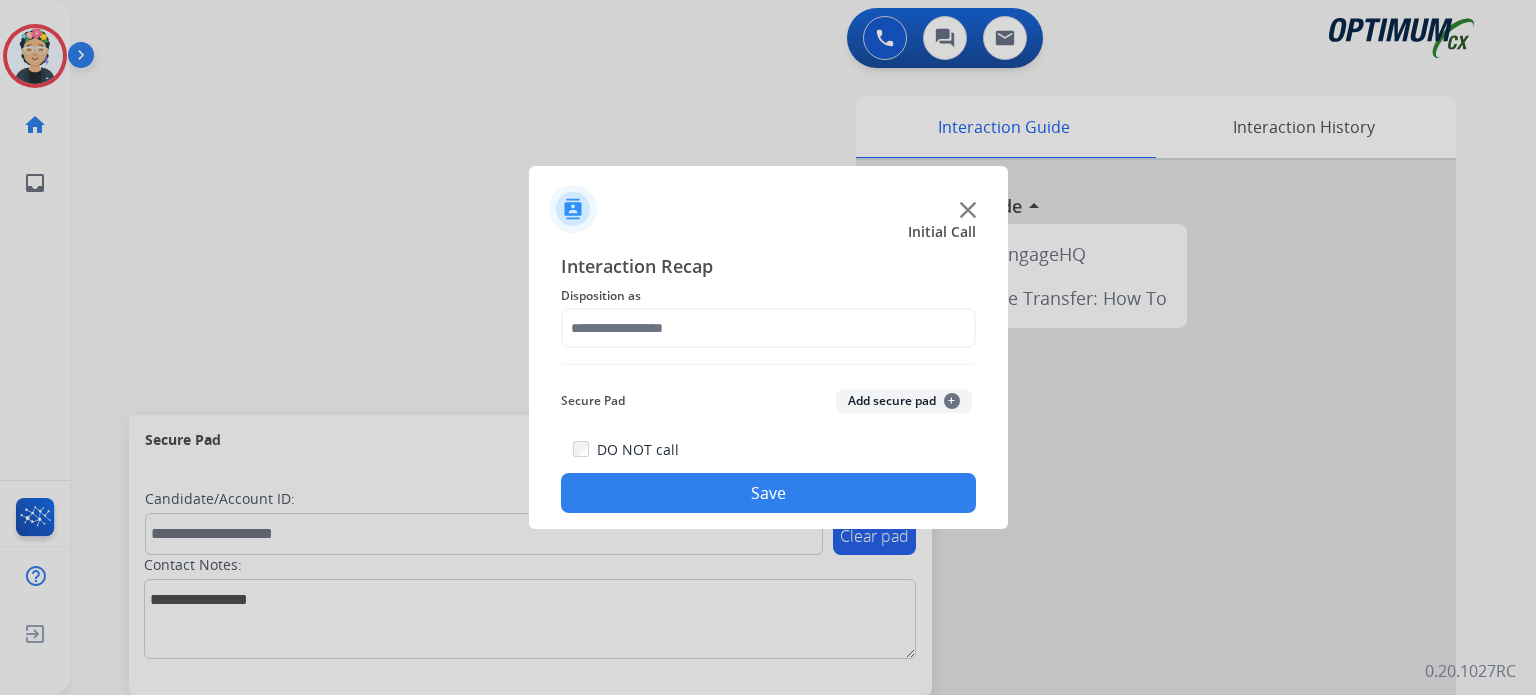 scroll, scrollTop: 0, scrollLeft: 0, axis: both 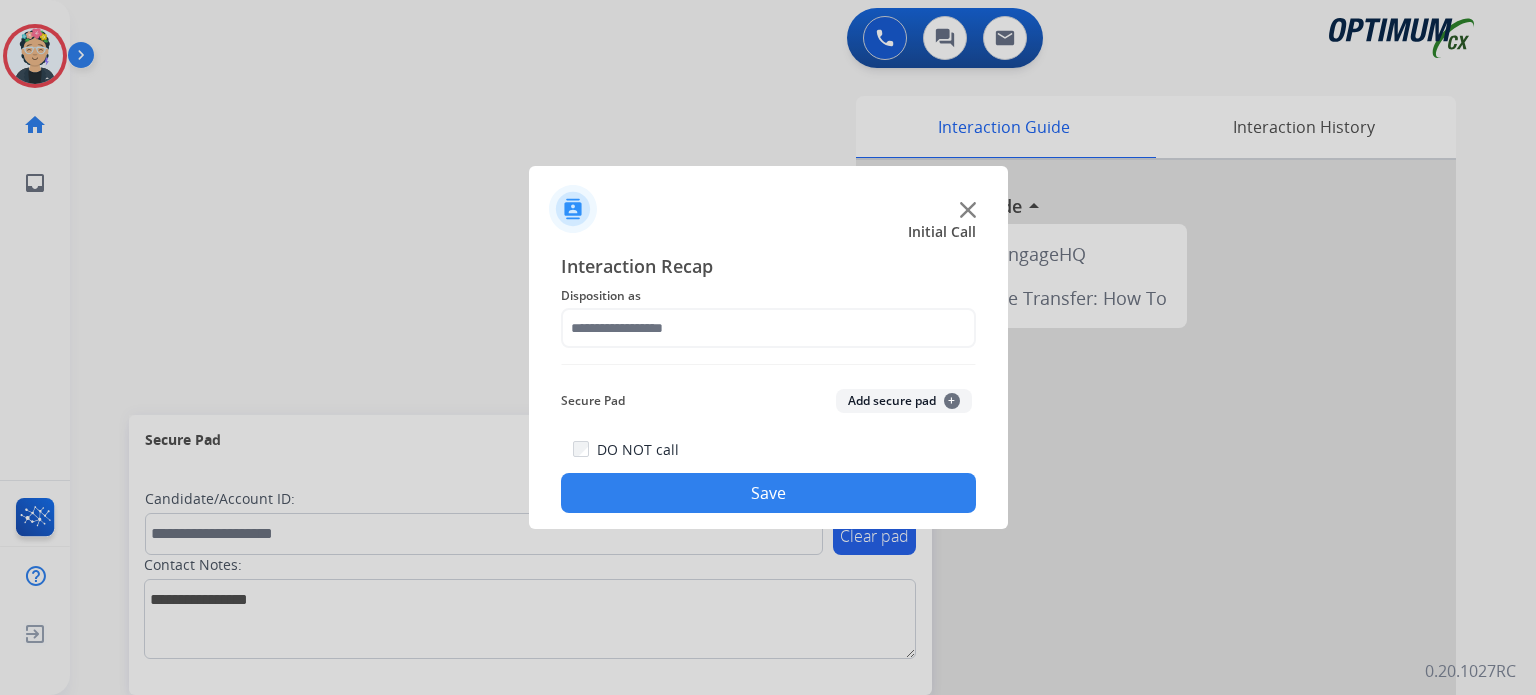 drag, startPoint x: 962, startPoint y: 194, endPoint x: 964, endPoint y: 207, distance: 13.152946 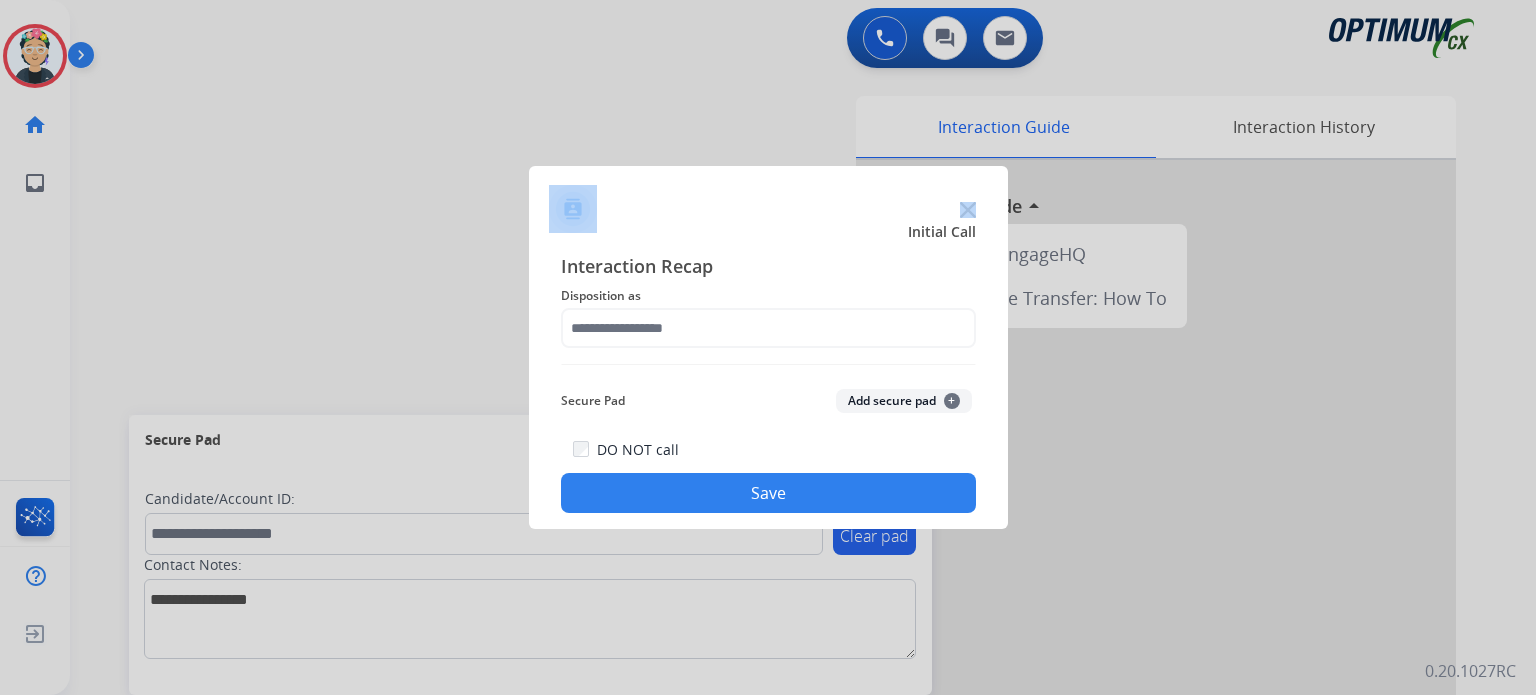 click 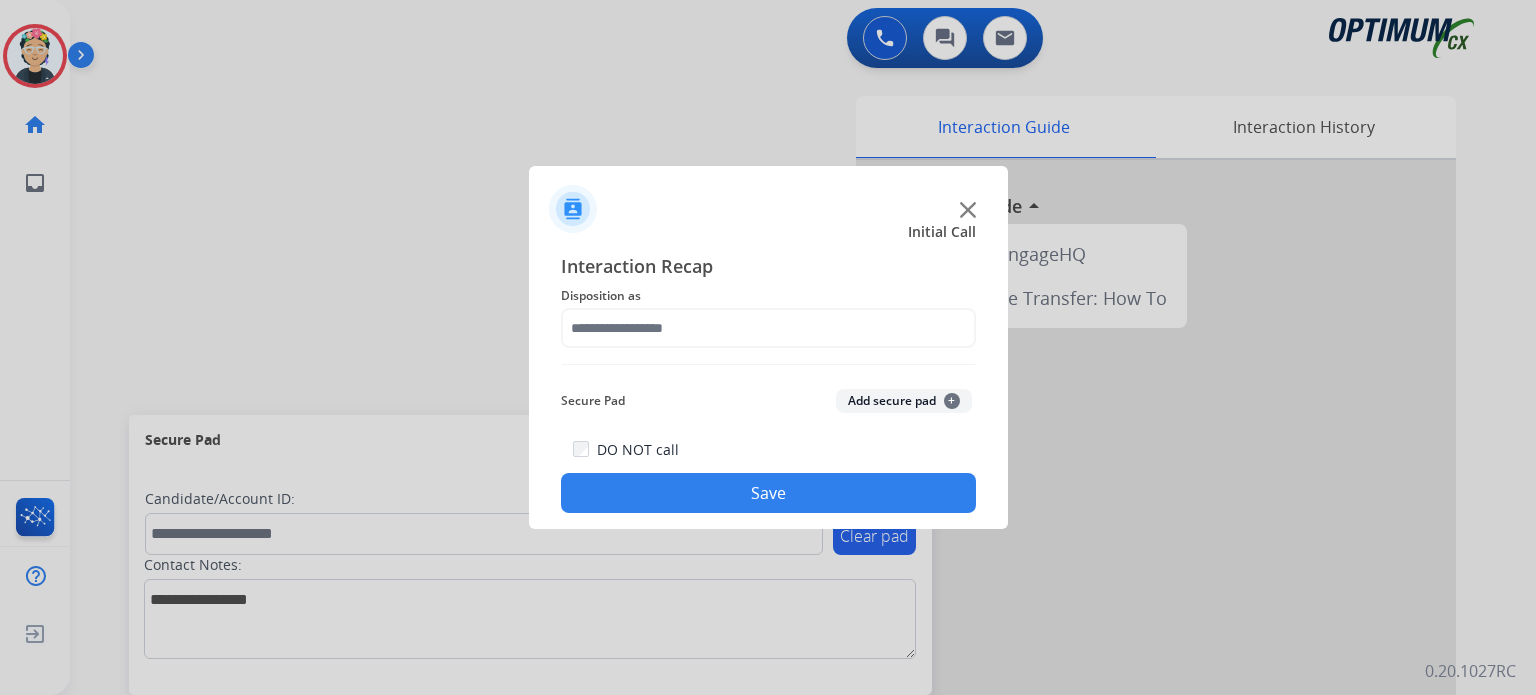 click at bounding box center [1156, 533] 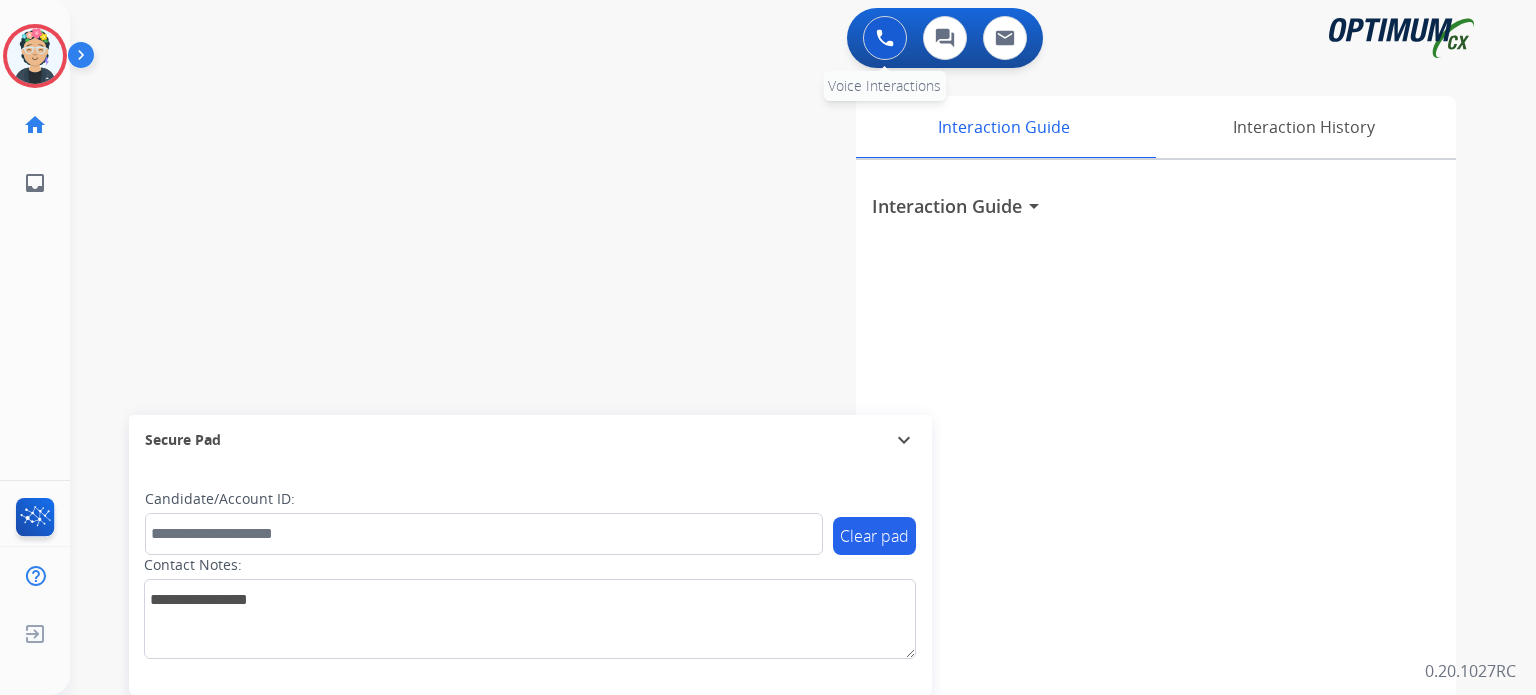 click at bounding box center [885, 38] 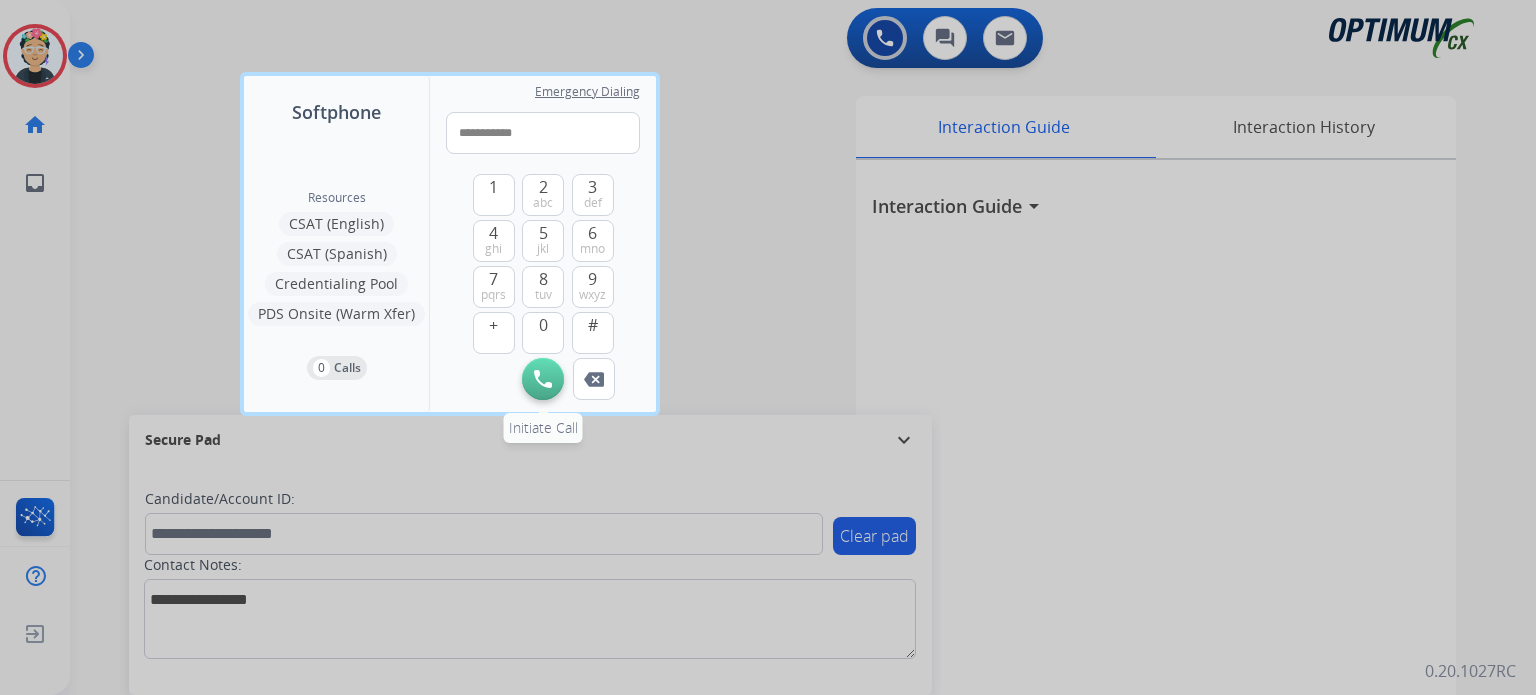 type on "**********" 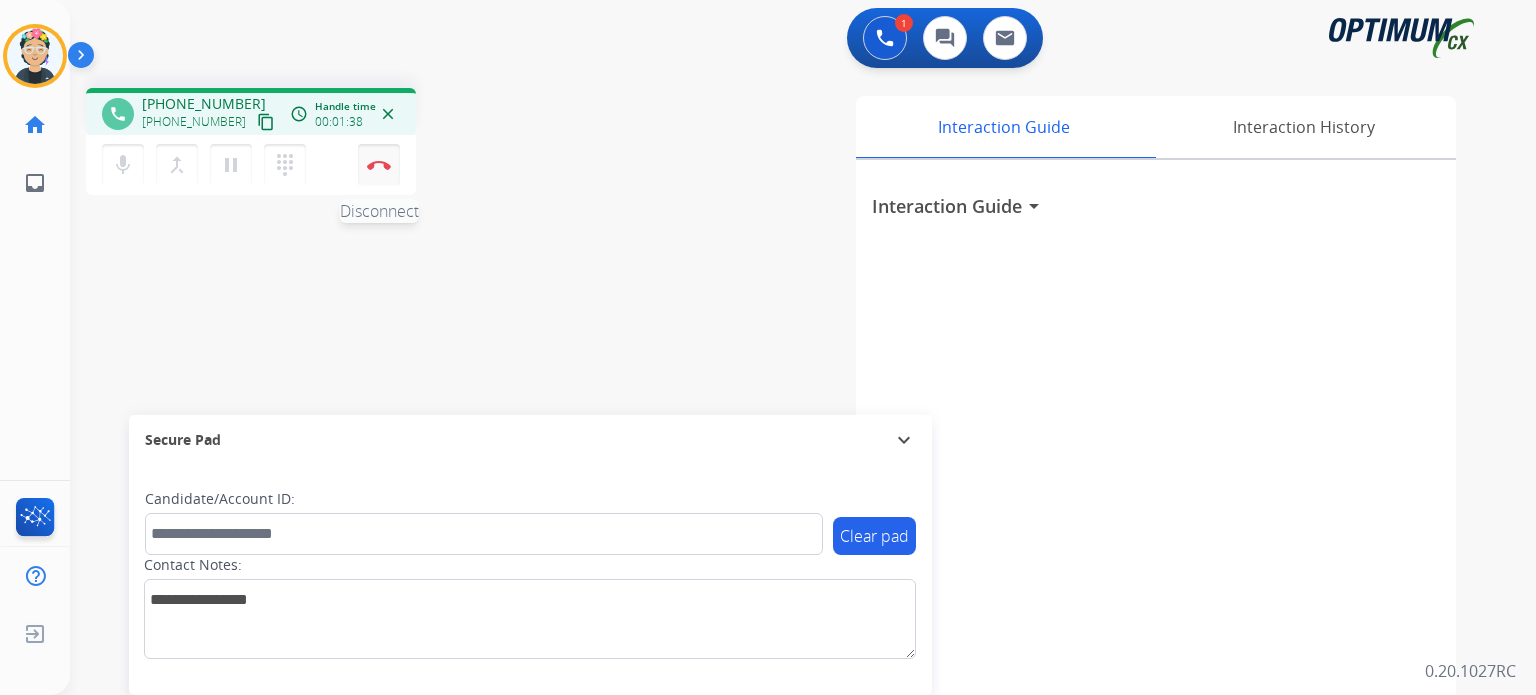 click on "Disconnect" at bounding box center [379, 165] 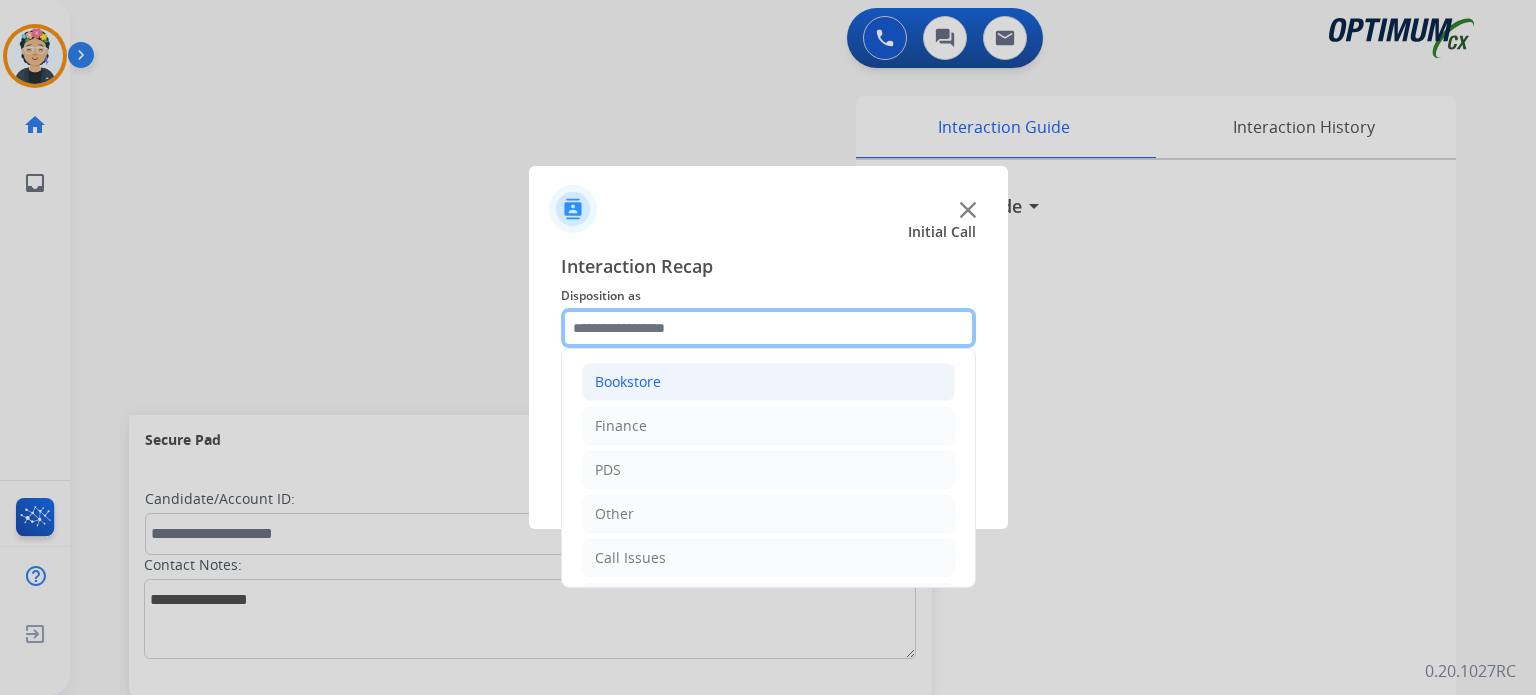drag, startPoint x: 616, startPoint y: 326, endPoint x: 708, endPoint y: 379, distance: 106.174385 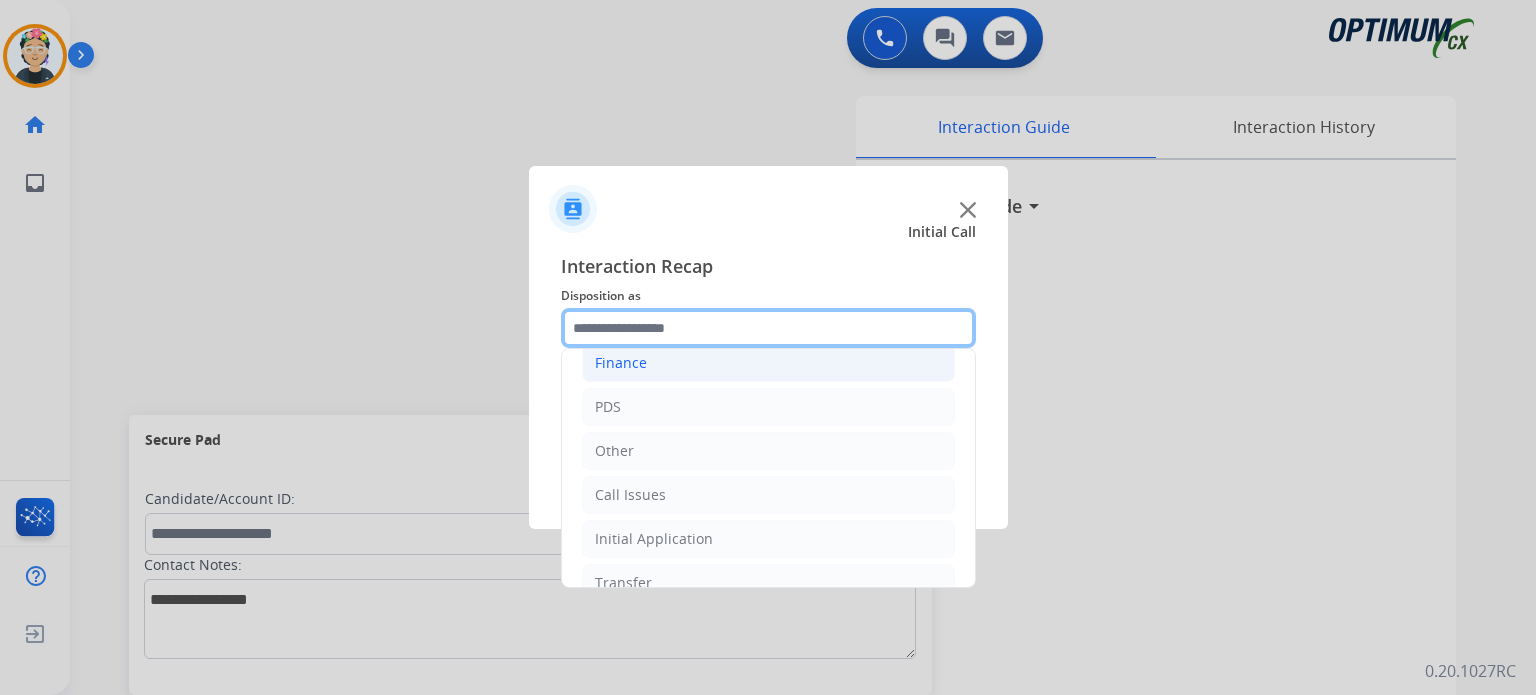 scroll, scrollTop: 132, scrollLeft: 0, axis: vertical 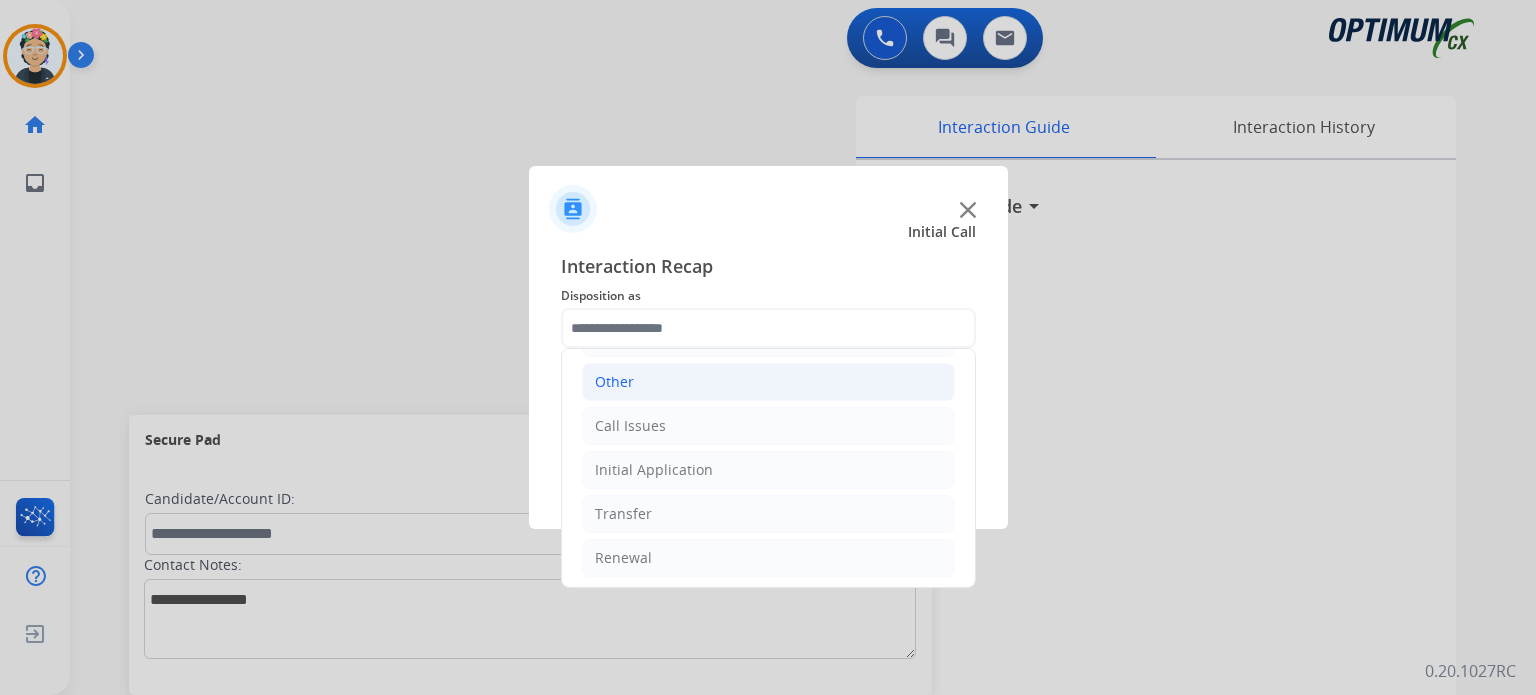 click on "Other" 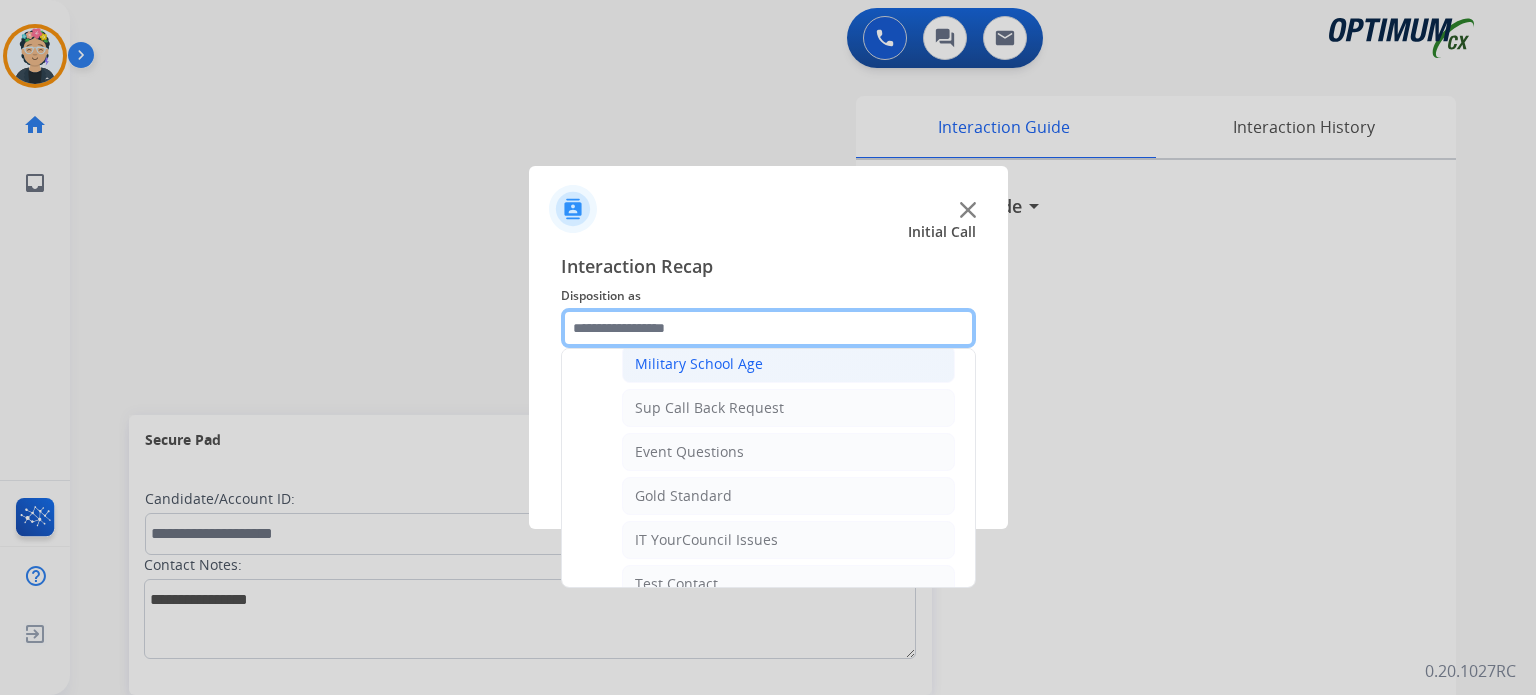 scroll, scrollTop: 432, scrollLeft: 0, axis: vertical 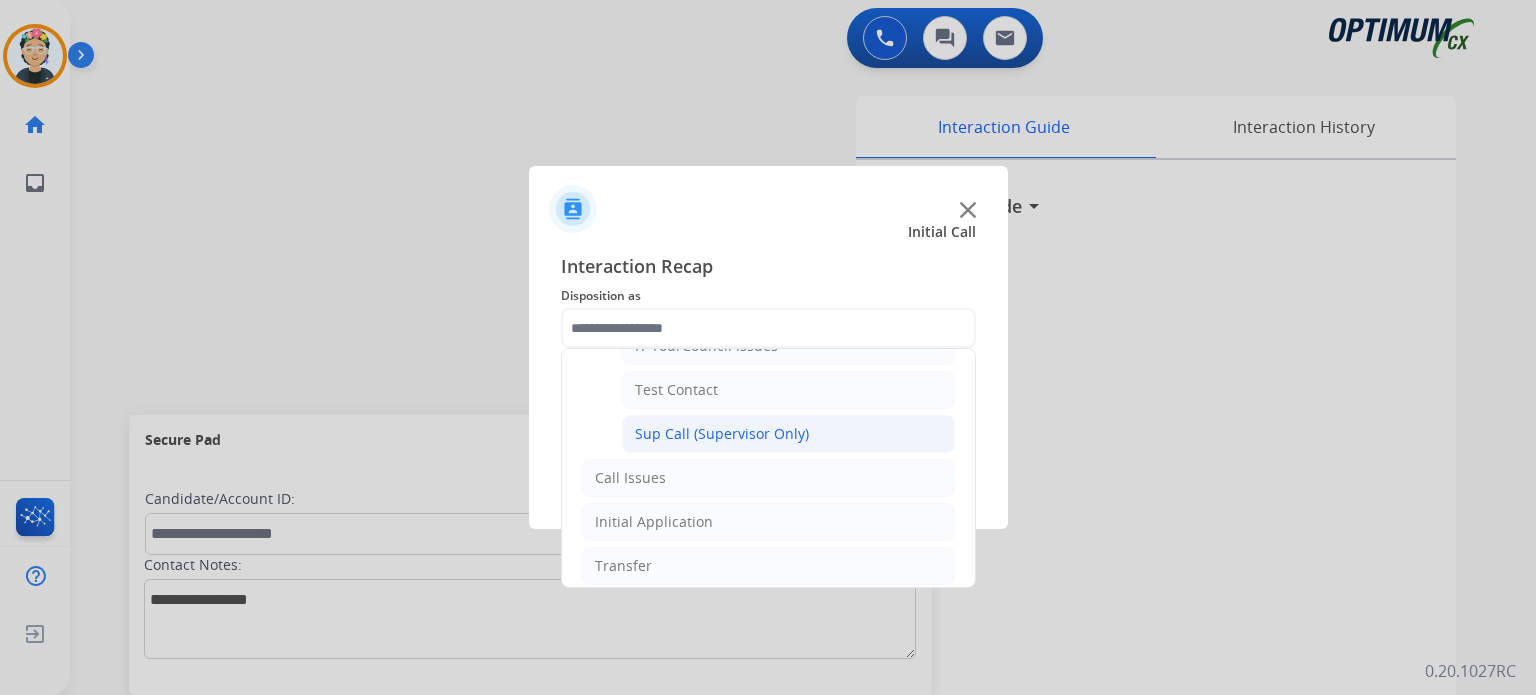 click on "Sup Call (Supervisor Only)" 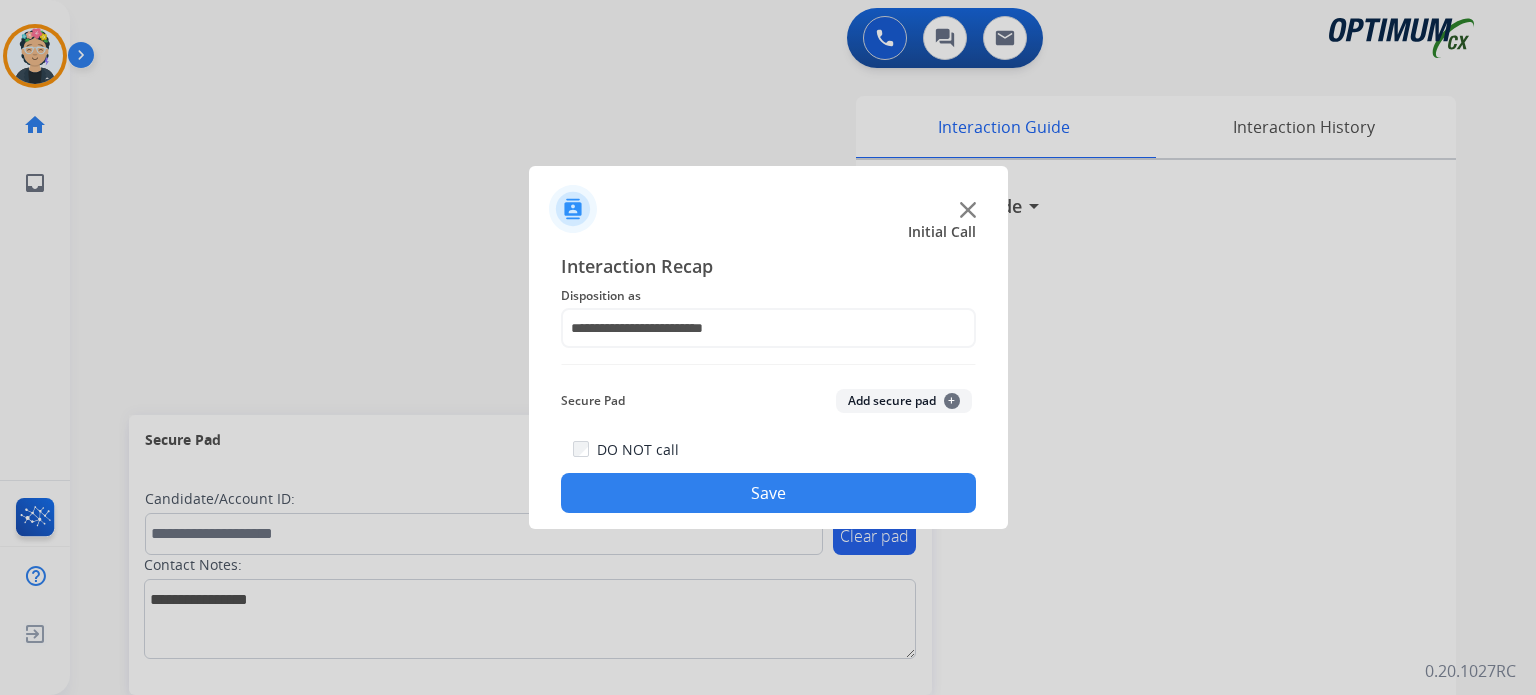 click on "Save" 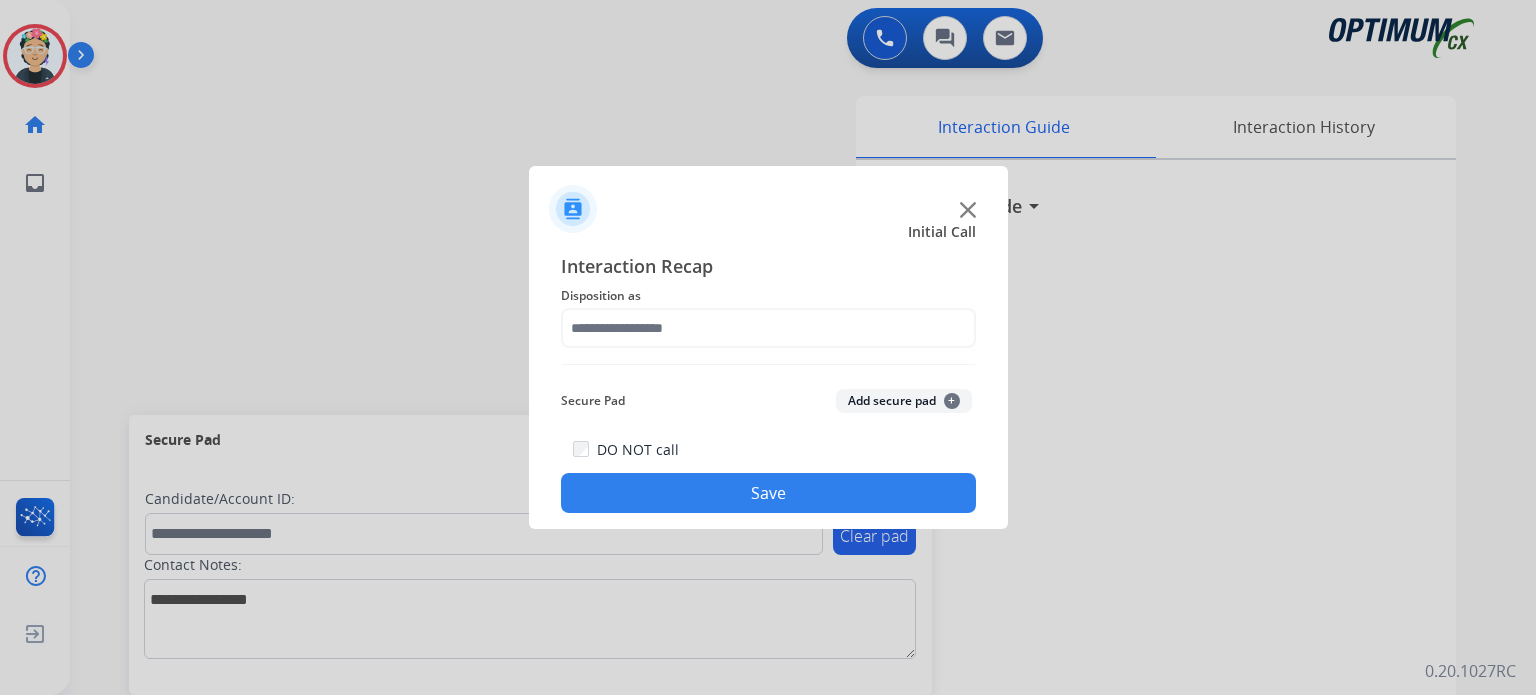click 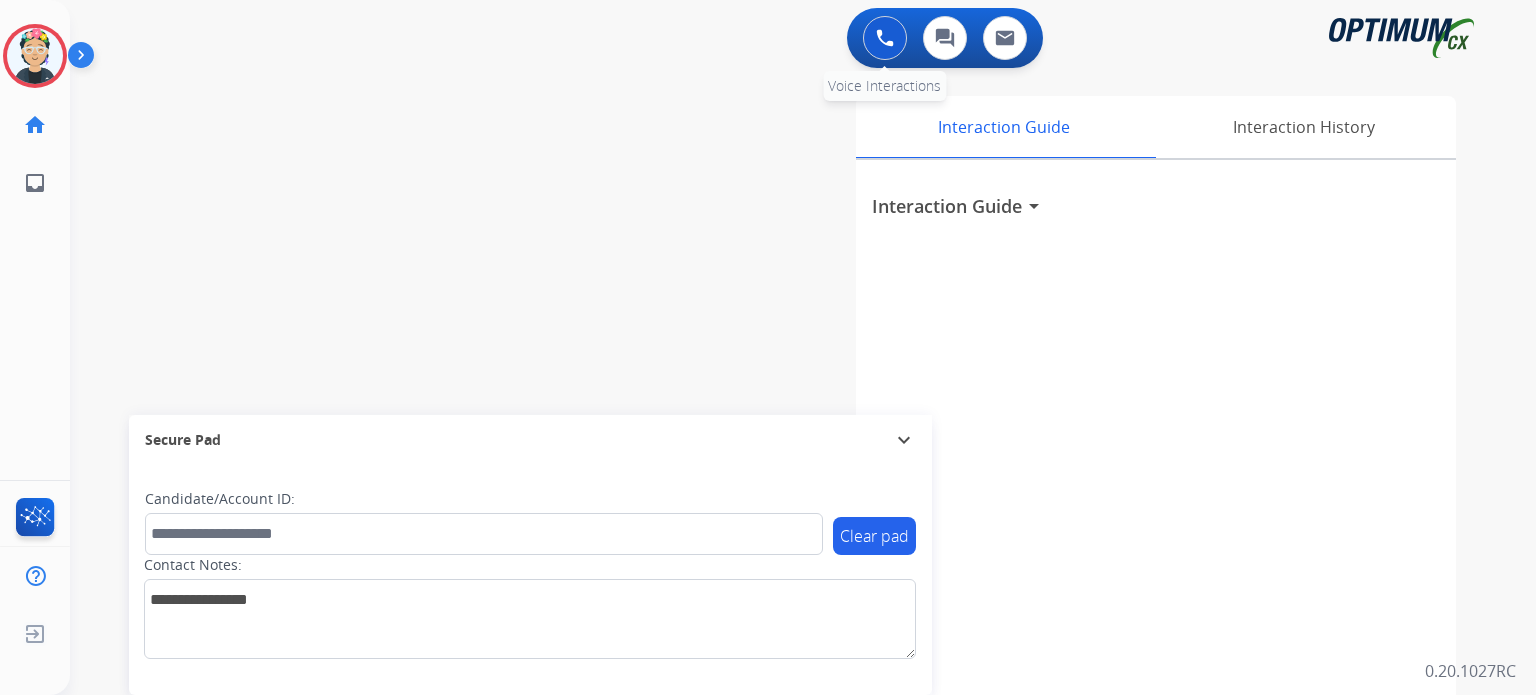 click at bounding box center [885, 38] 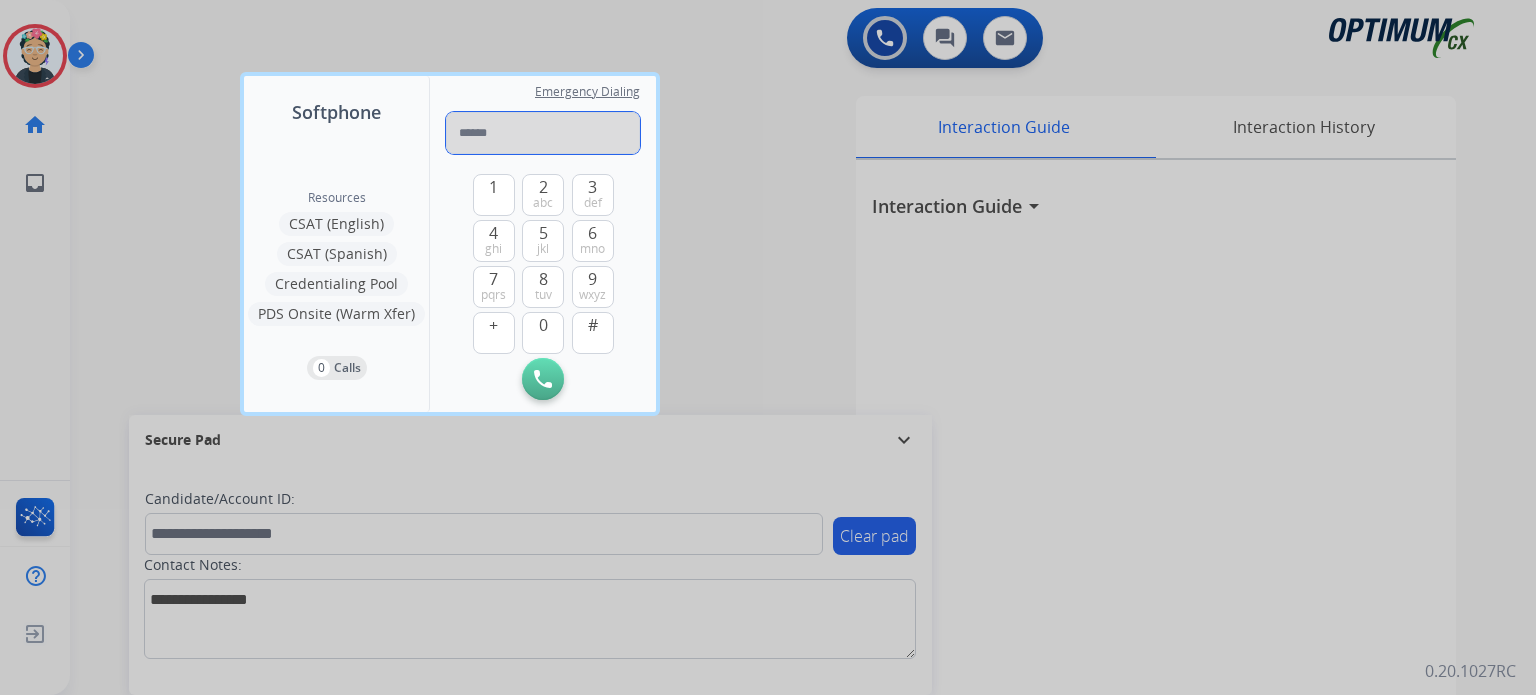 click at bounding box center [543, 133] 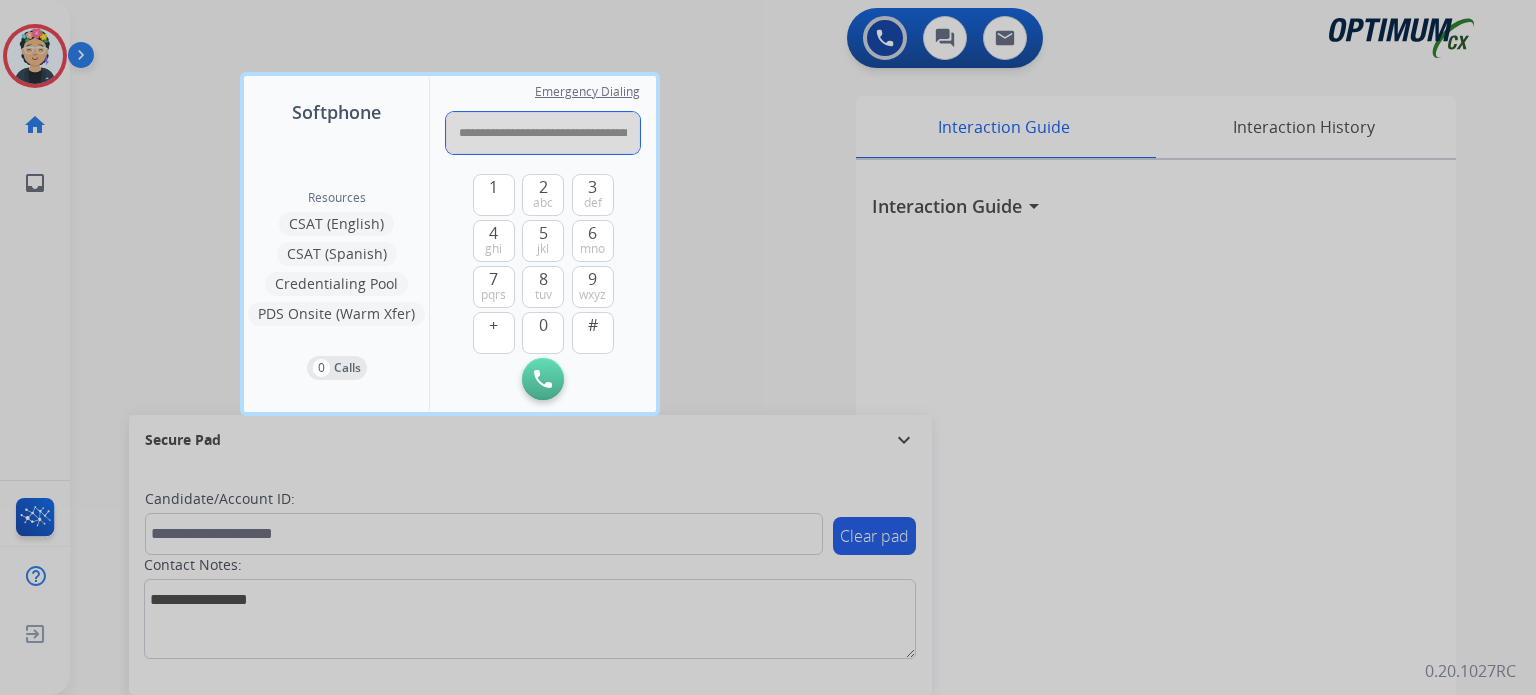 scroll, scrollTop: 0, scrollLeft: 69, axis: horizontal 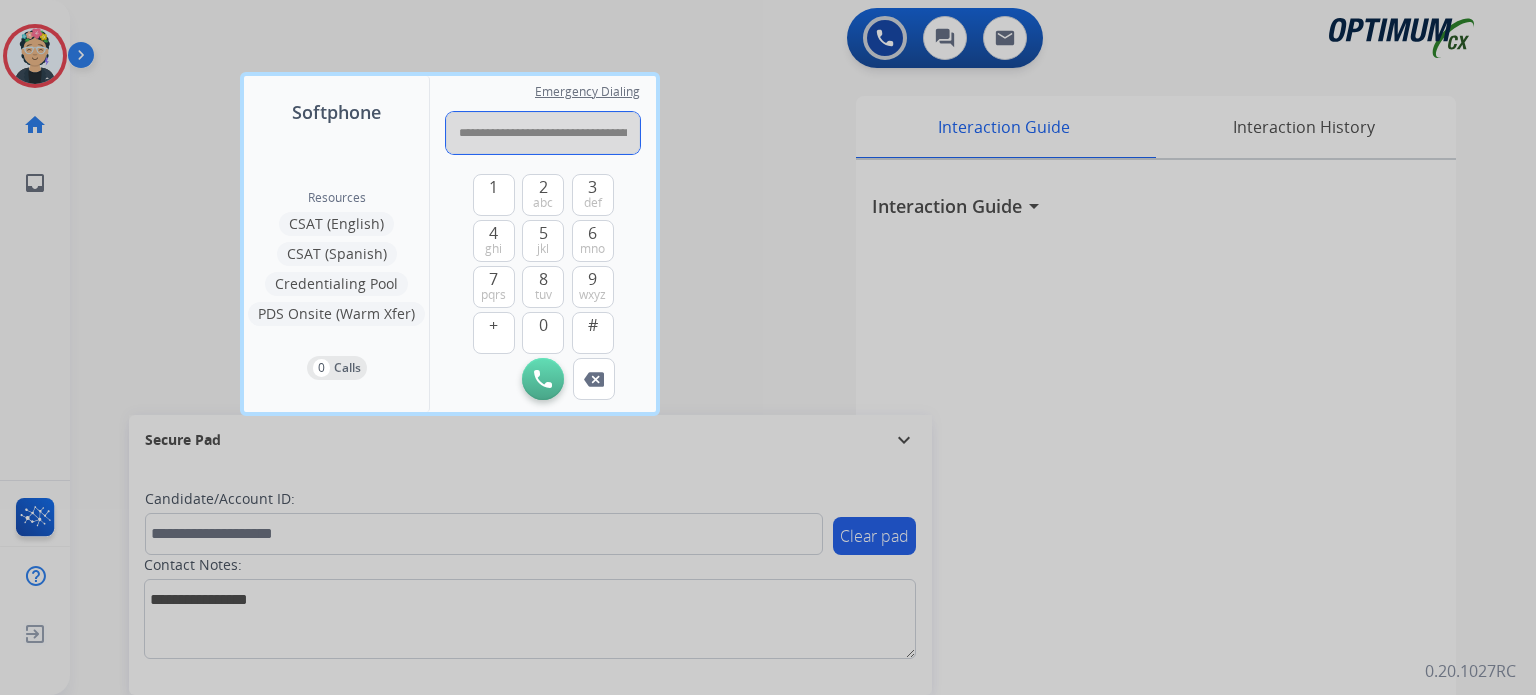 drag, startPoint x: 628, startPoint y: 143, endPoint x: 332, endPoint y: 160, distance: 296.48776 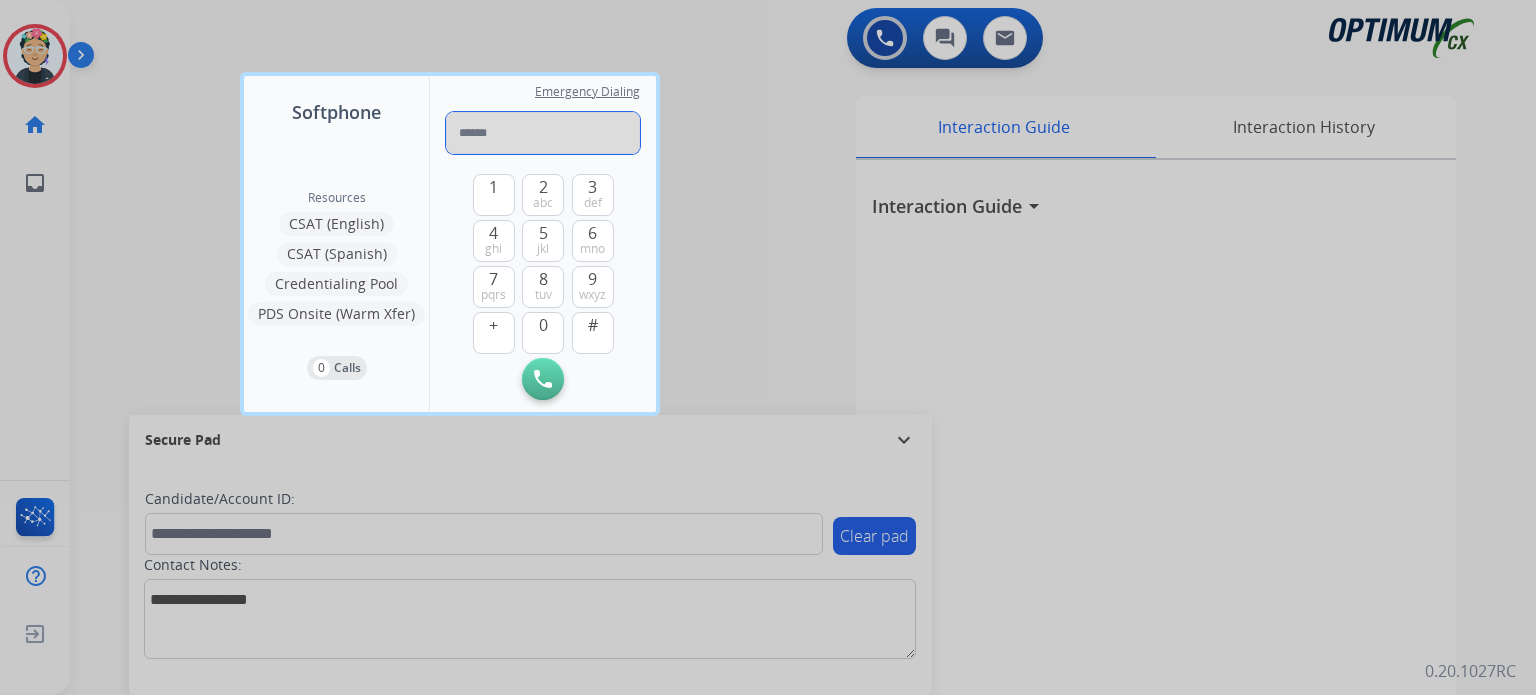 click at bounding box center [543, 133] 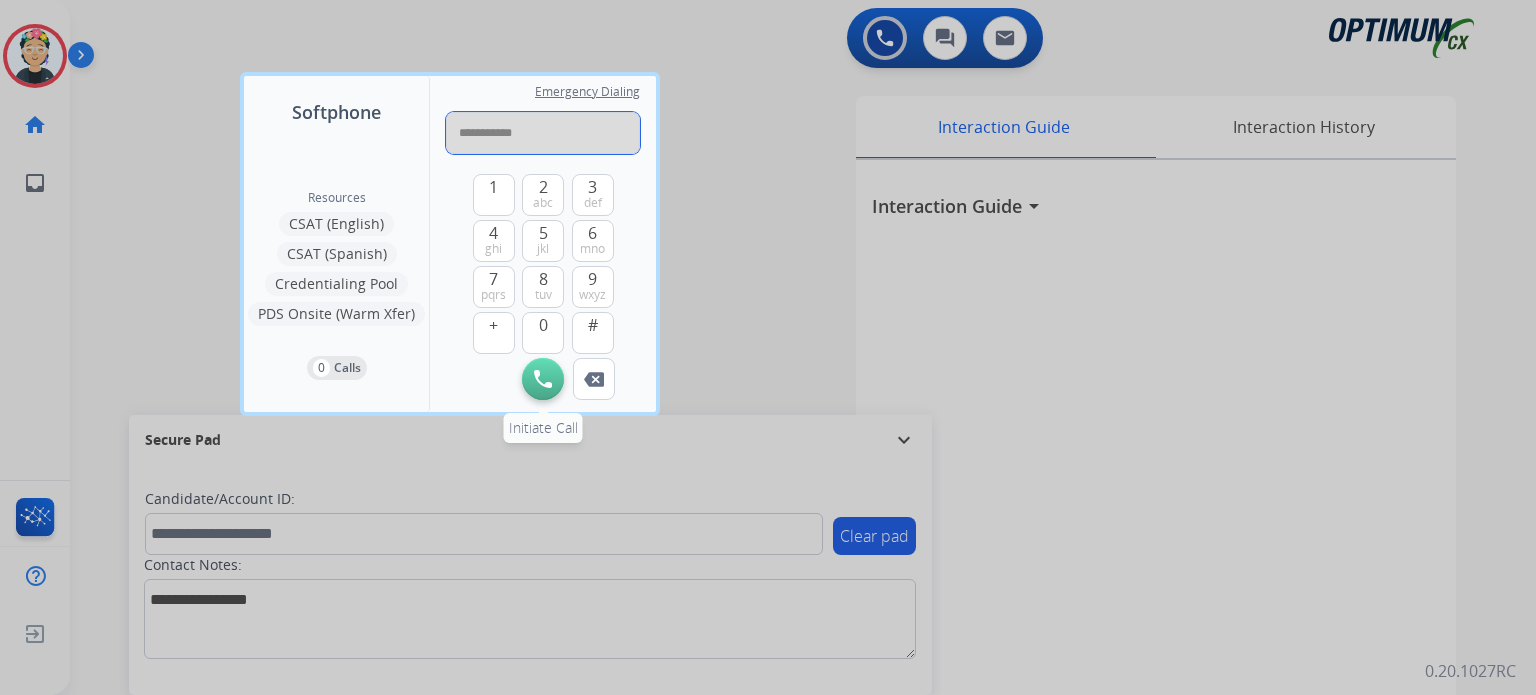 type on "**********" 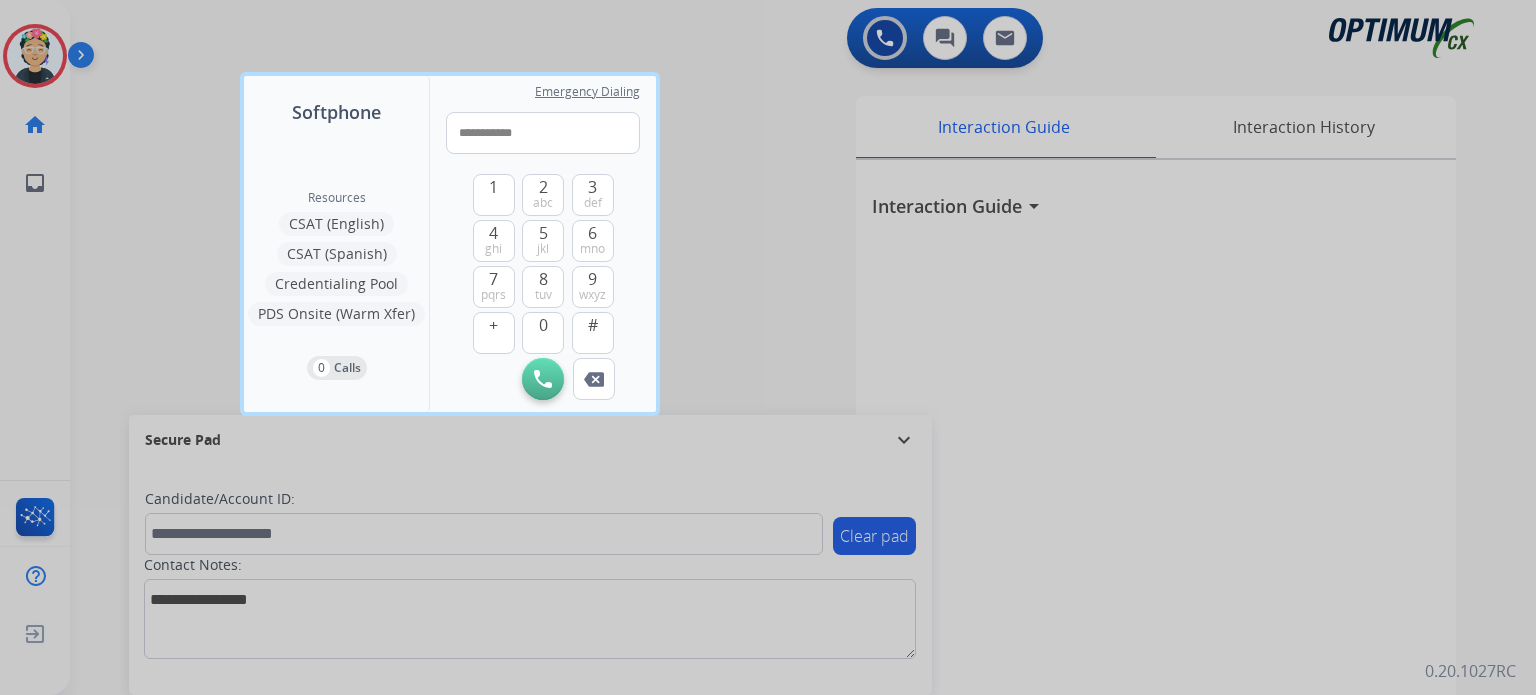 click on "Initiate Call" at bounding box center (543, 379) 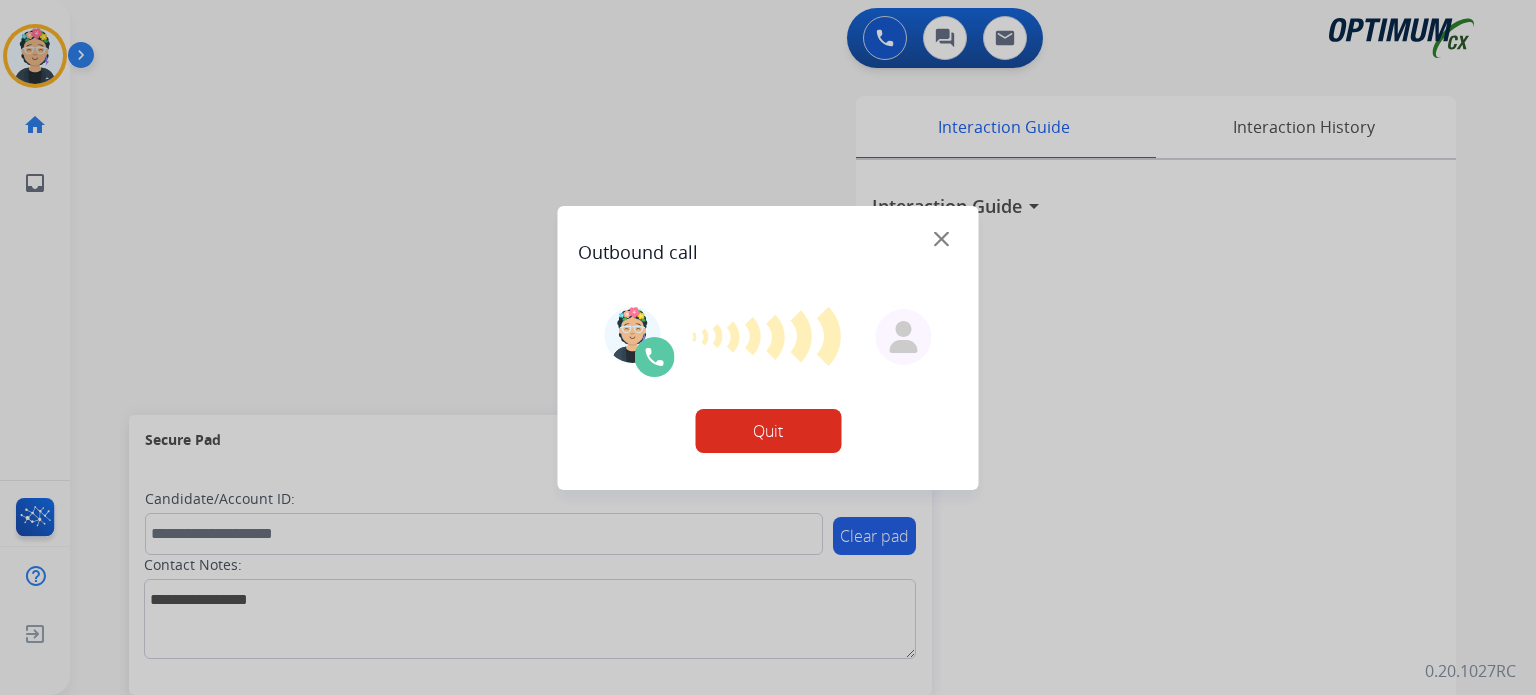 click at bounding box center [941, 238] 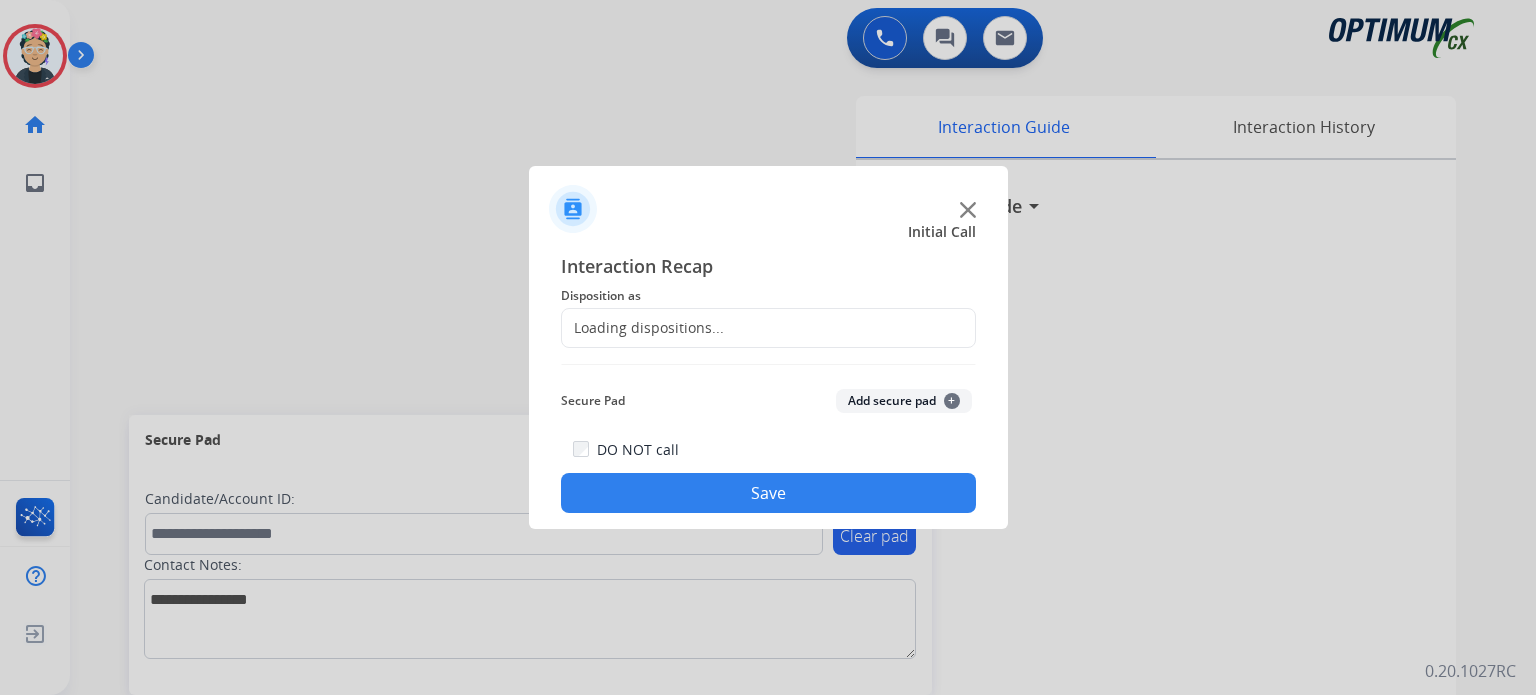 click 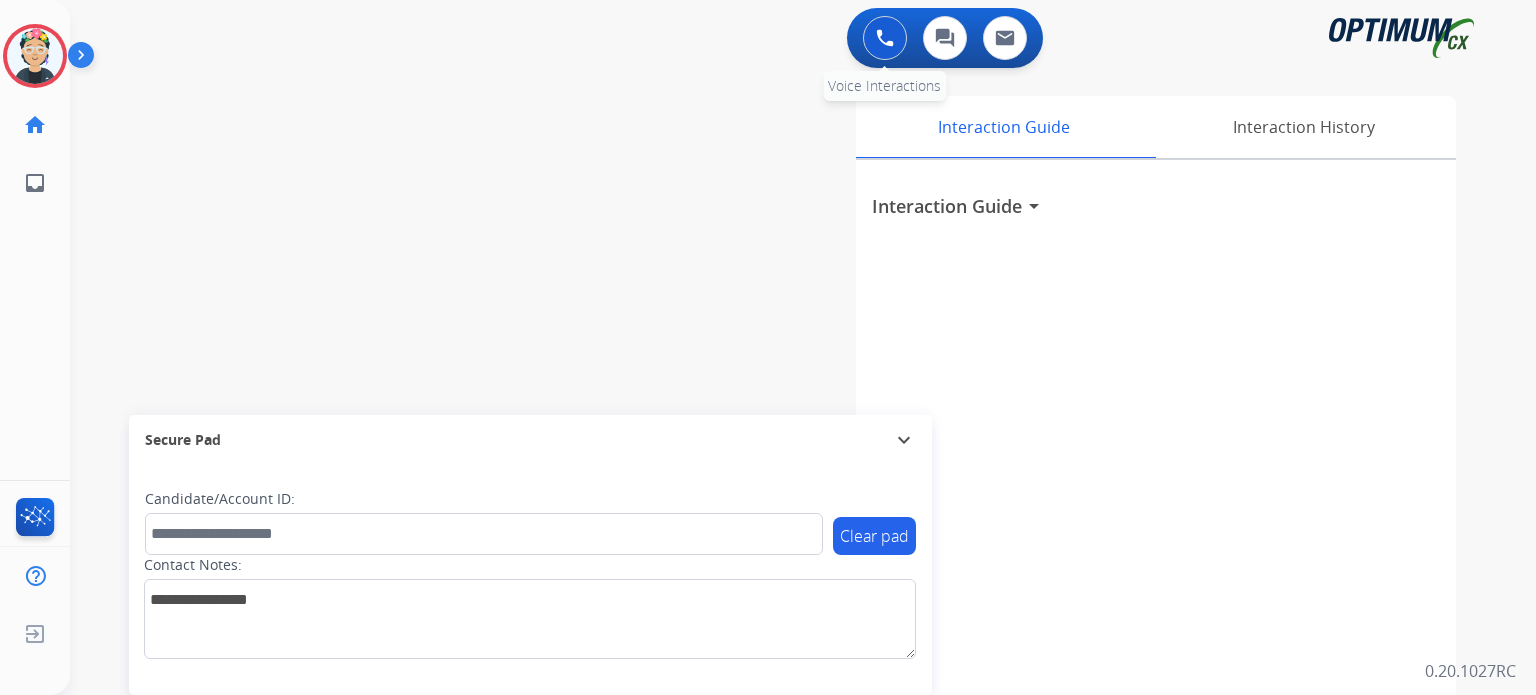 click at bounding box center (885, 38) 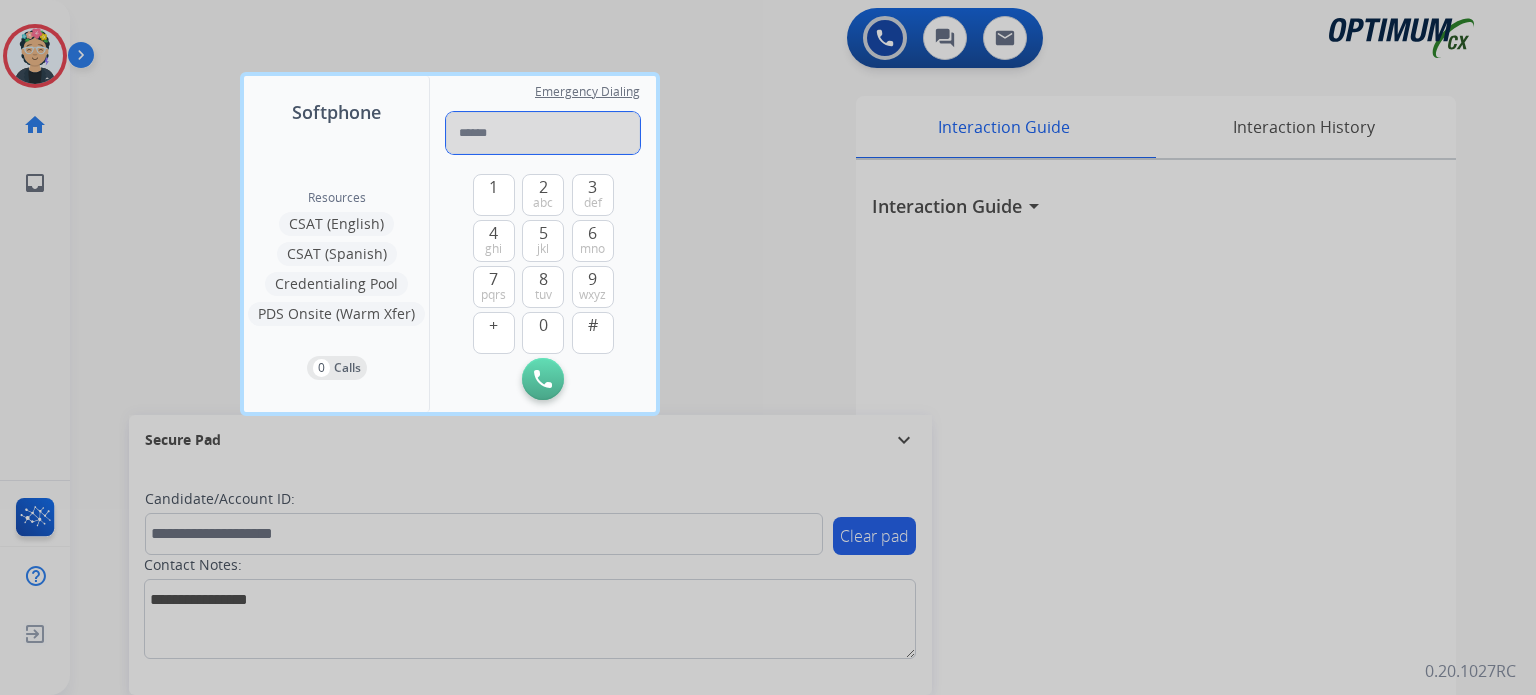 paste on "**********" 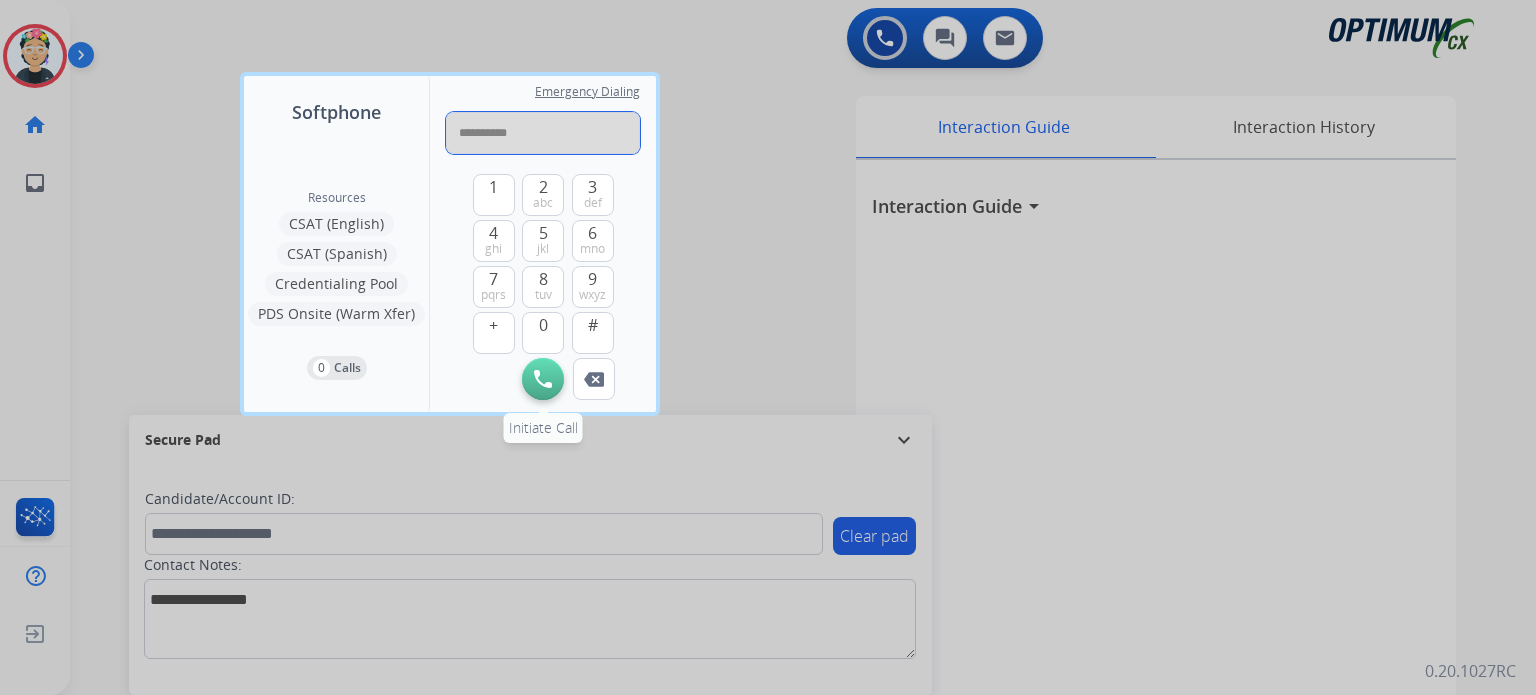 type on "**********" 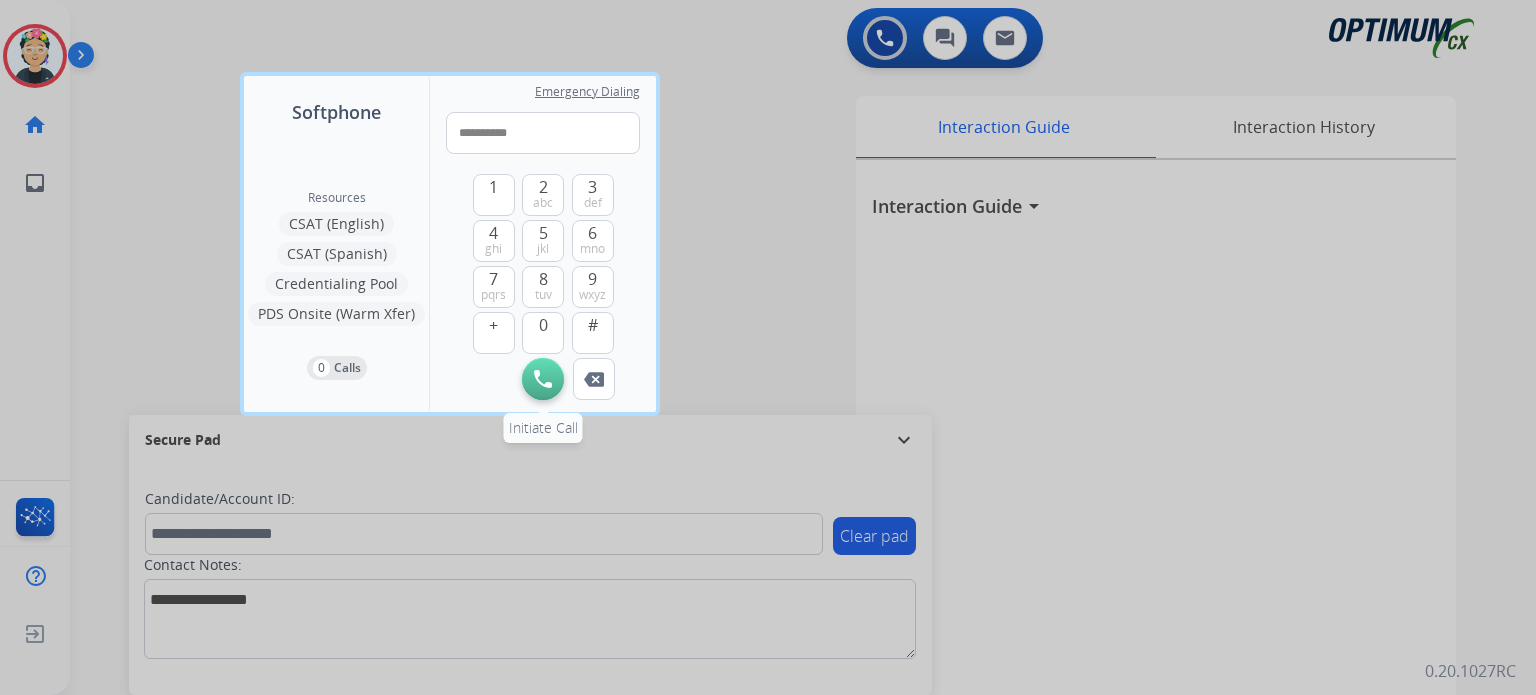 click at bounding box center [543, 379] 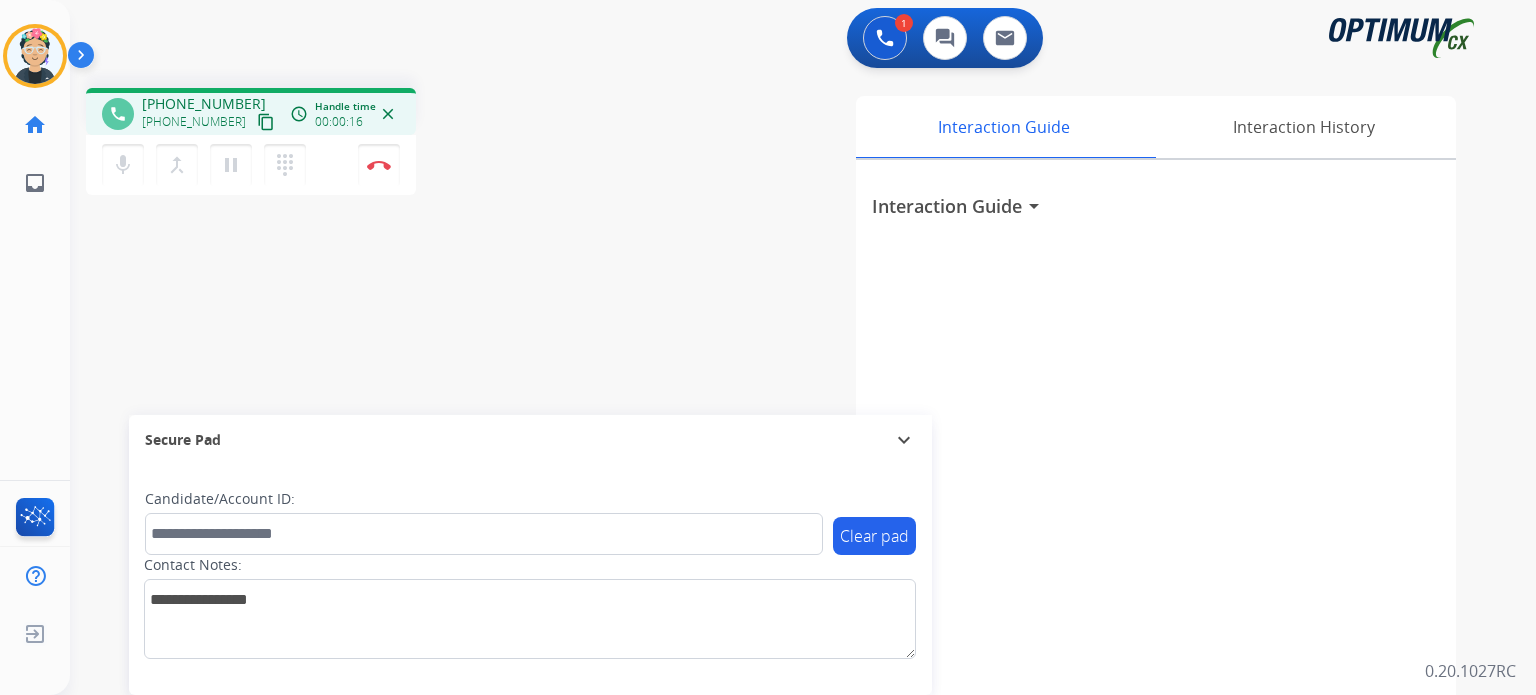 drag, startPoint x: 232, startPoint y: 173, endPoint x: 267, endPoint y: 231, distance: 67.74216 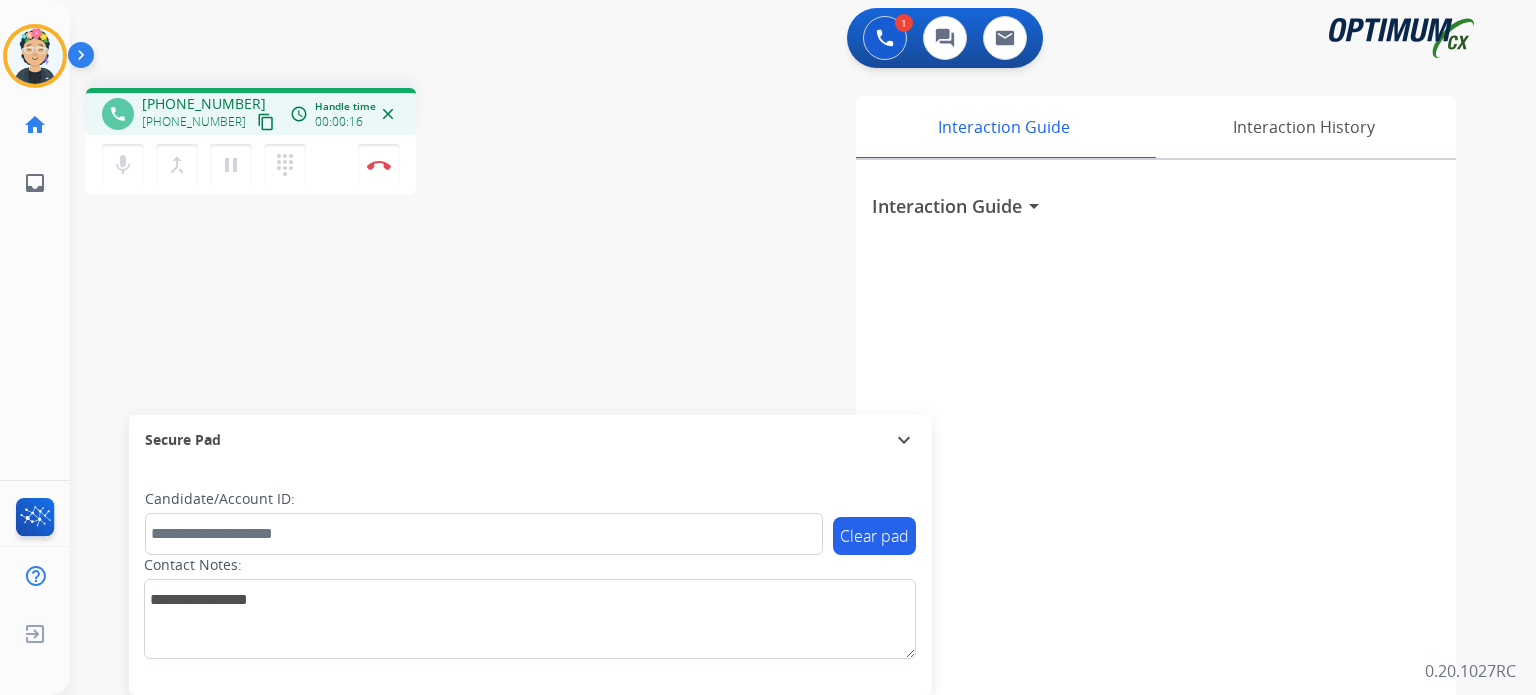 click on "phone [PHONE_NUMBER] [PHONE_NUMBER] content_copy access_time Call metrics Queue   00:20 Hold   00:00 Talk   00:17 Total   00:36 Handle time 00:00:16 close mic Mute merge_type Bridge pause Hold dialpad Dialpad Disconnect swap_horiz Break voice bridge close_fullscreen Connect 3-Way Call merge_type Separate 3-Way Call  Interaction Guide   Interaction History  Interaction Guide arrow_drop_down Secure Pad expand_more Clear pad Candidate/Account ID: Contact Notes:" at bounding box center [779, 489] 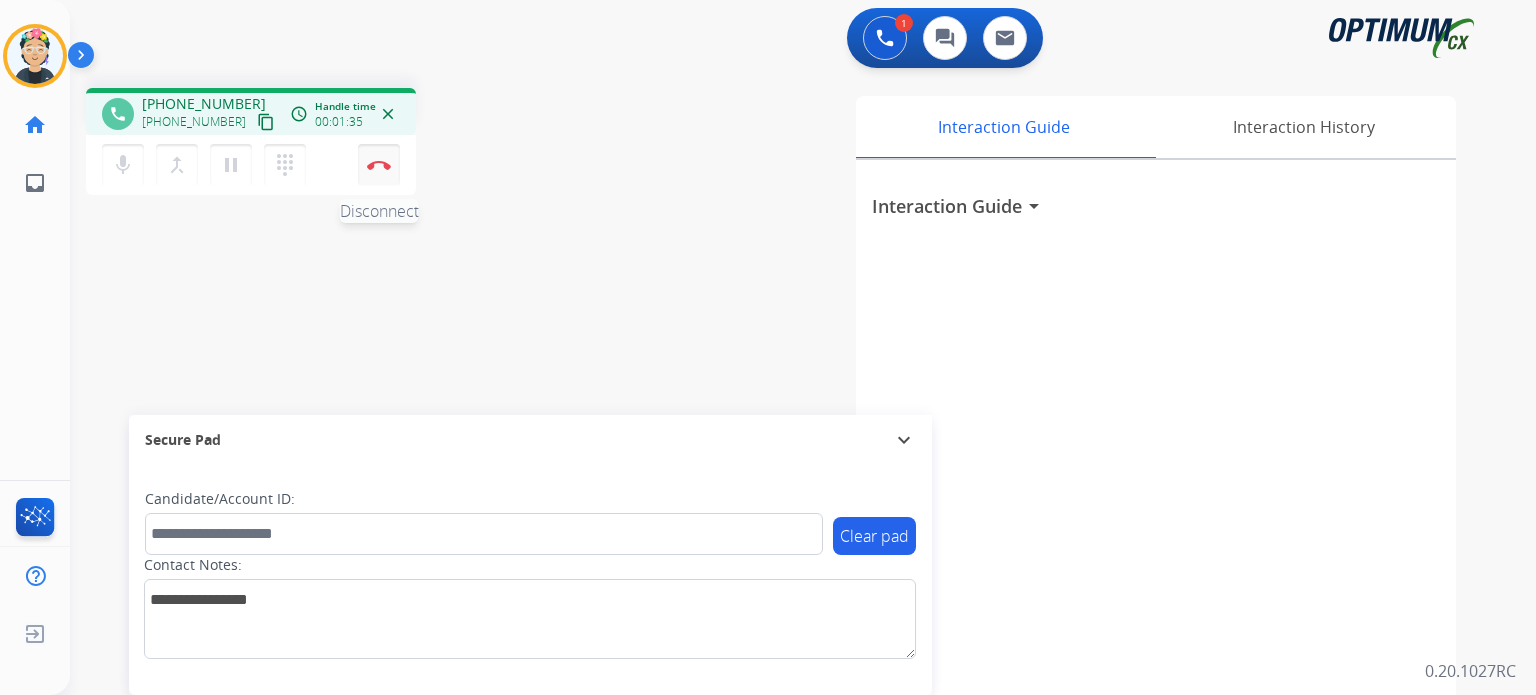 click at bounding box center (379, 165) 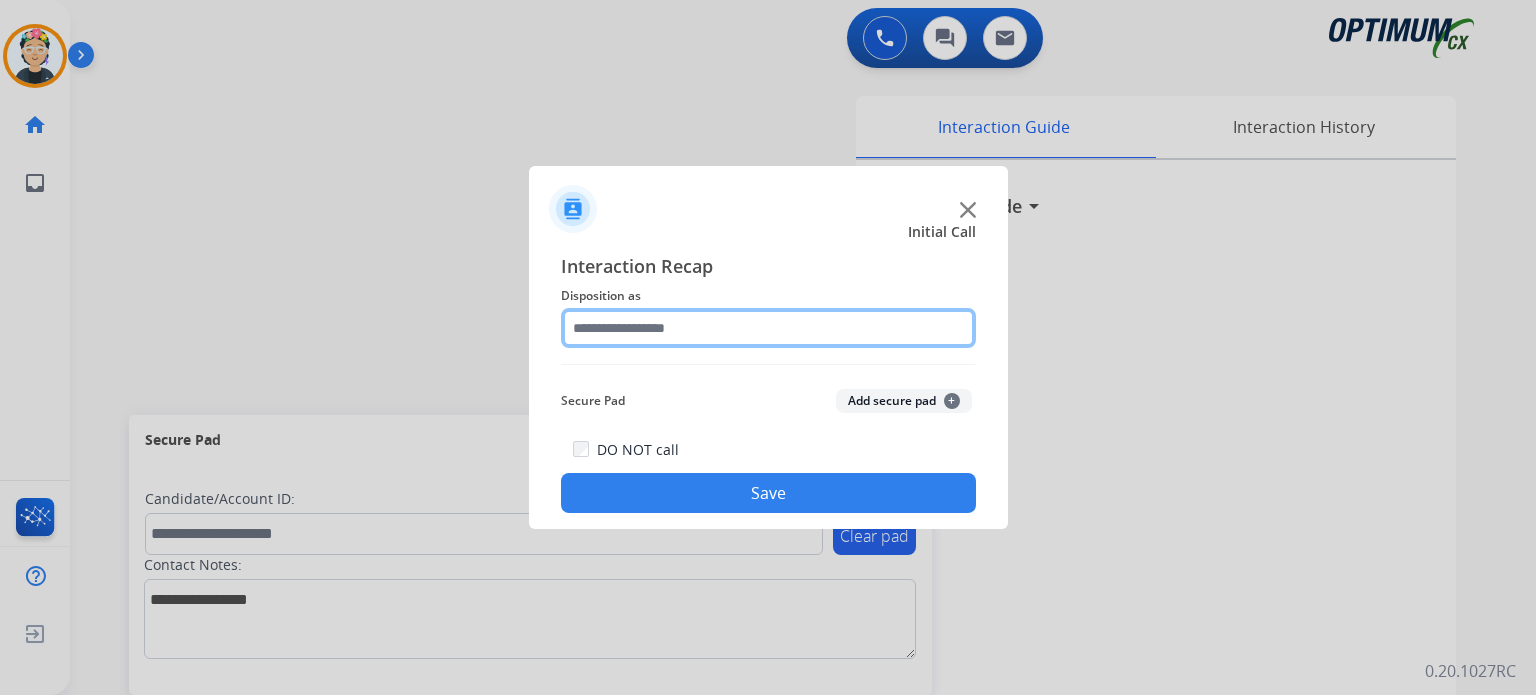 click 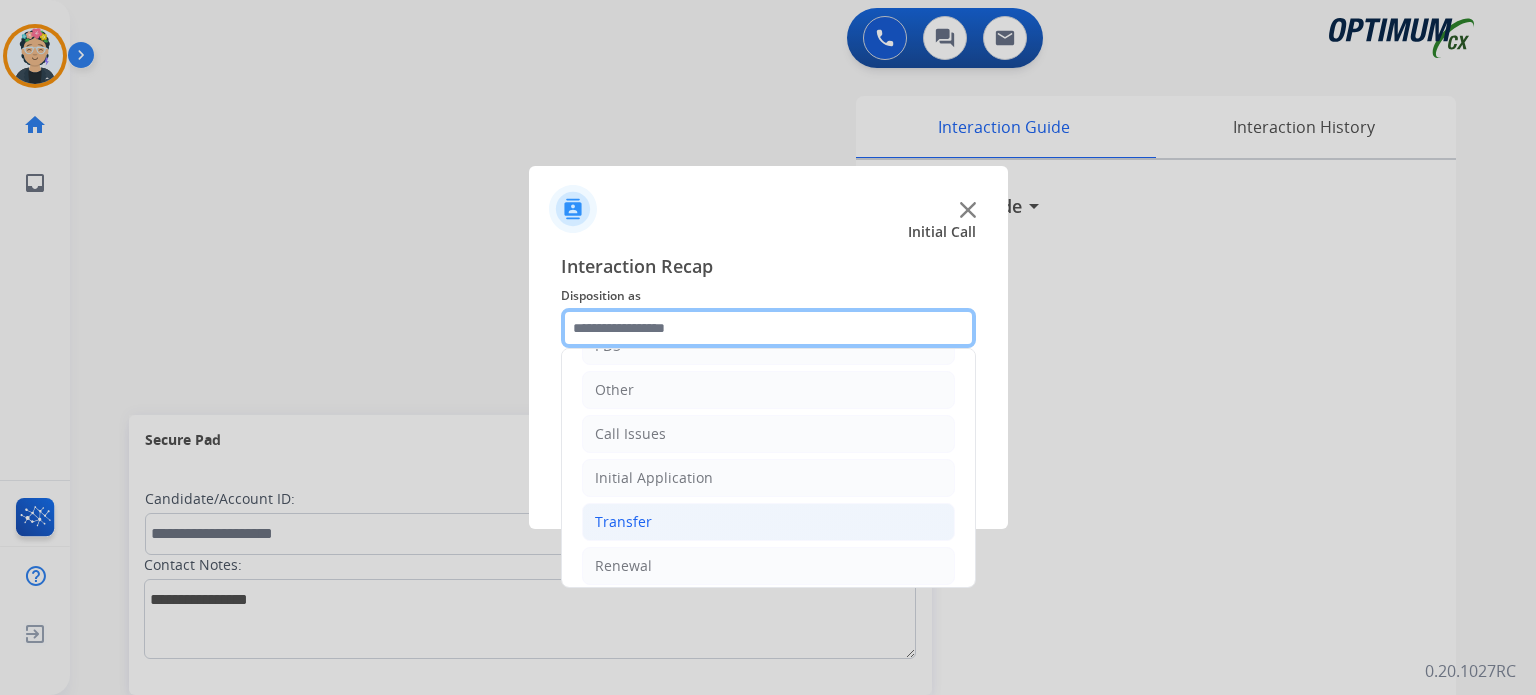 scroll, scrollTop: 132, scrollLeft: 0, axis: vertical 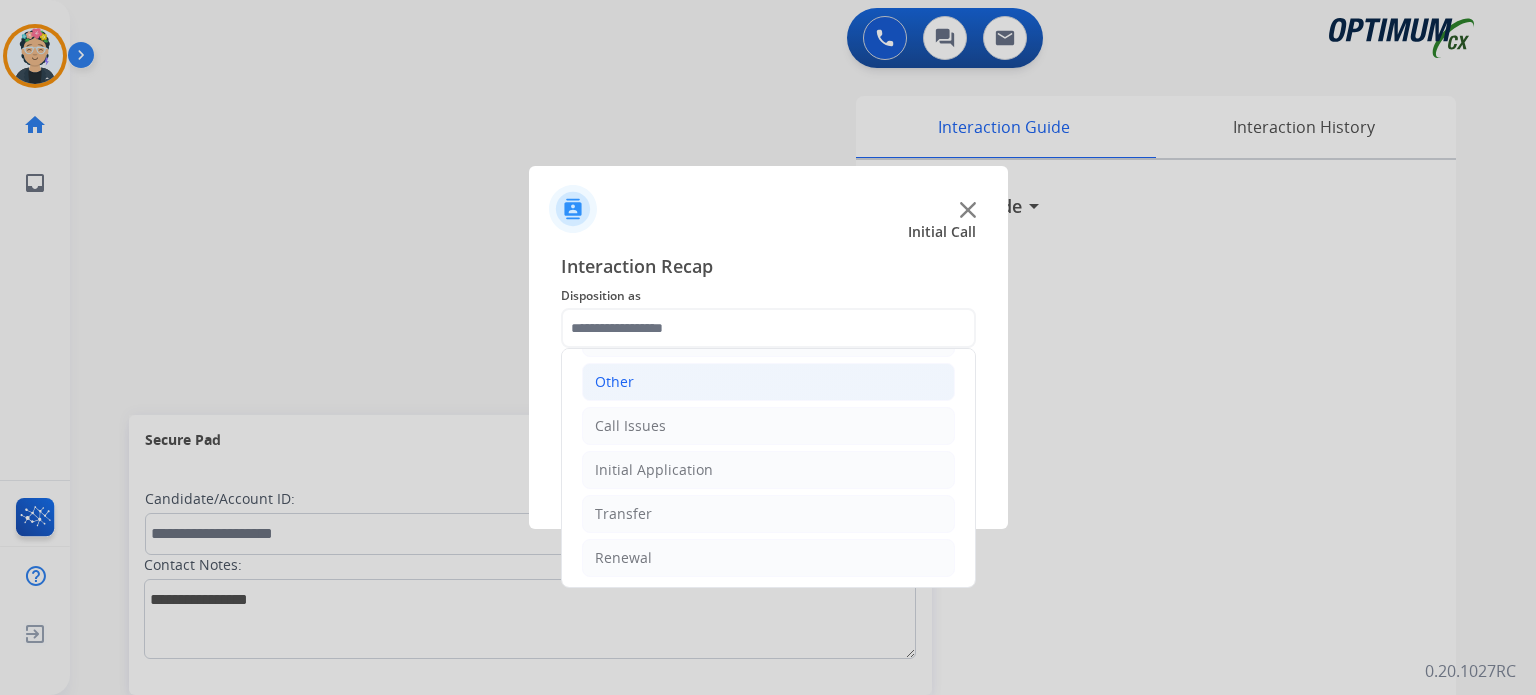click on "Other" 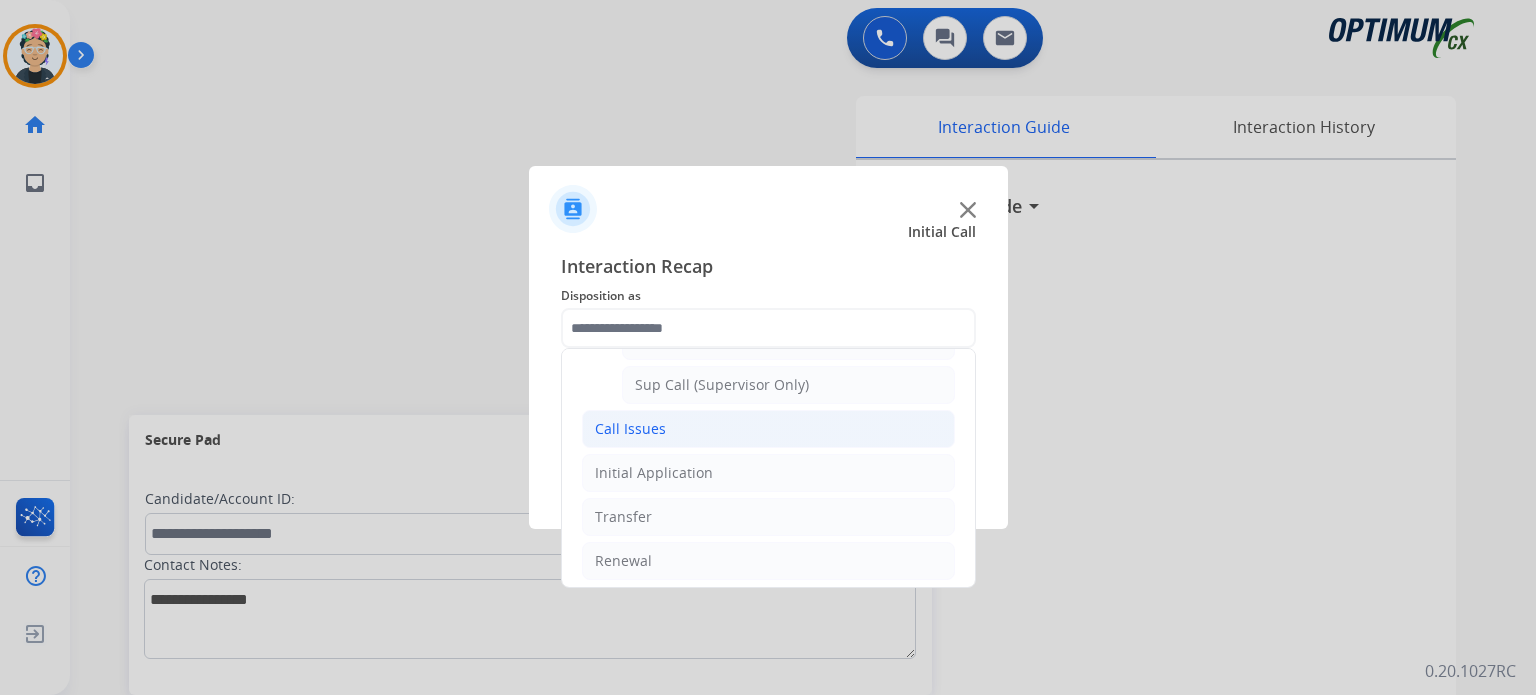 click on "Call Issues" 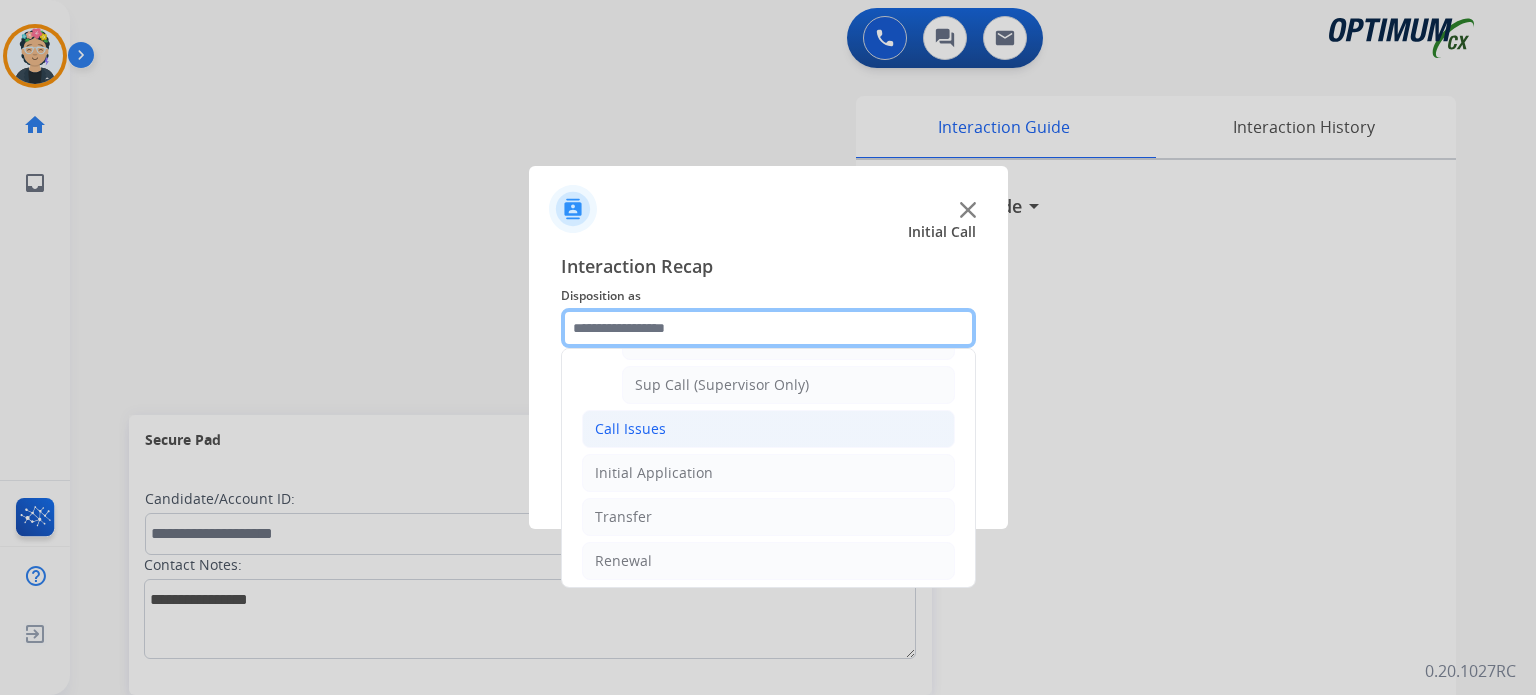 scroll, scrollTop: 350, scrollLeft: 0, axis: vertical 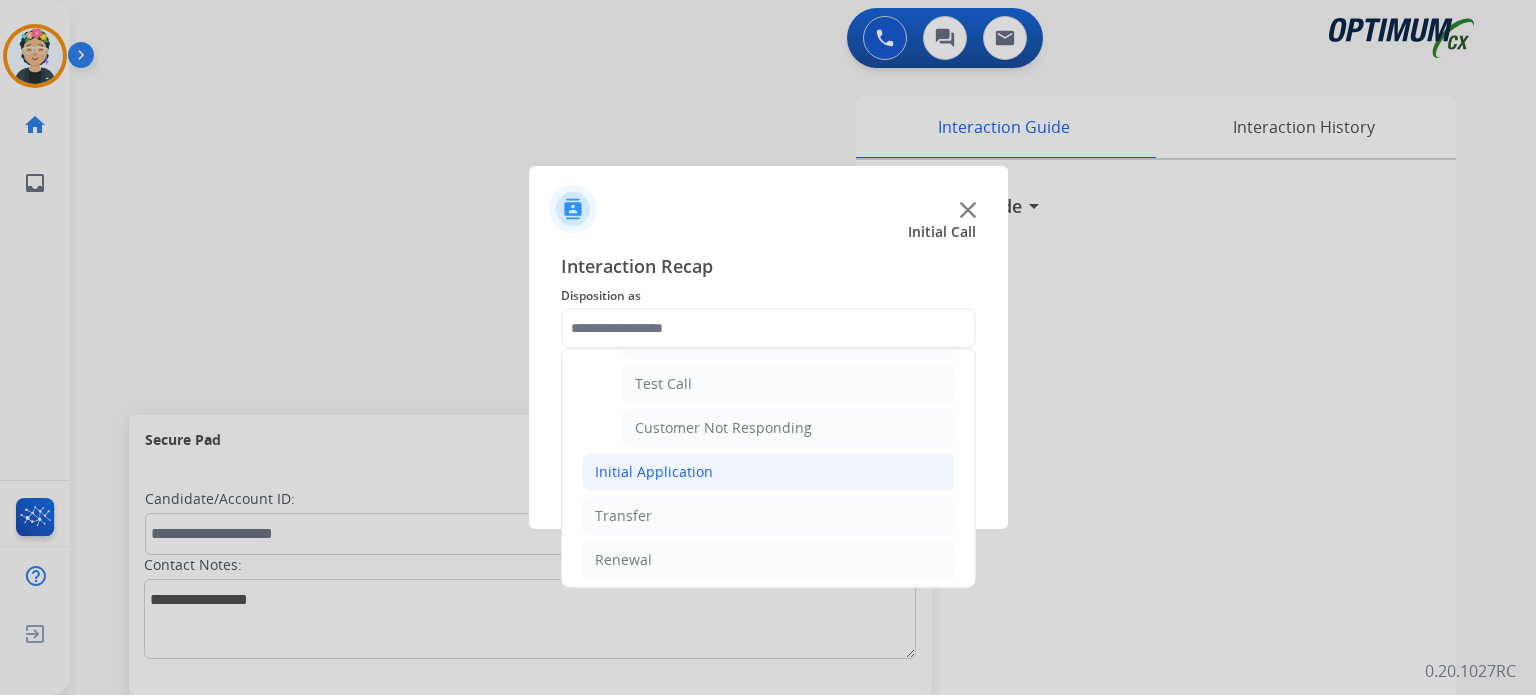 click on "Initial Application" 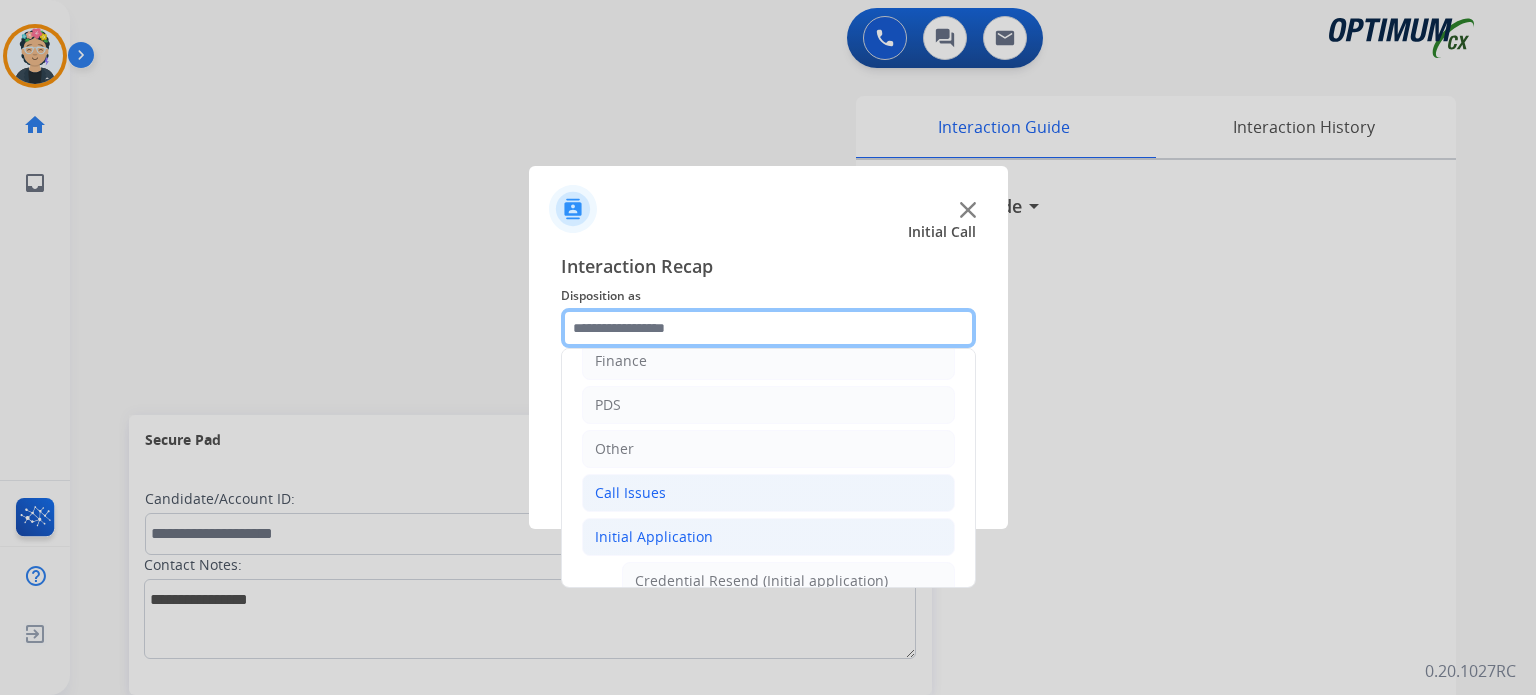 scroll, scrollTop: 100, scrollLeft: 0, axis: vertical 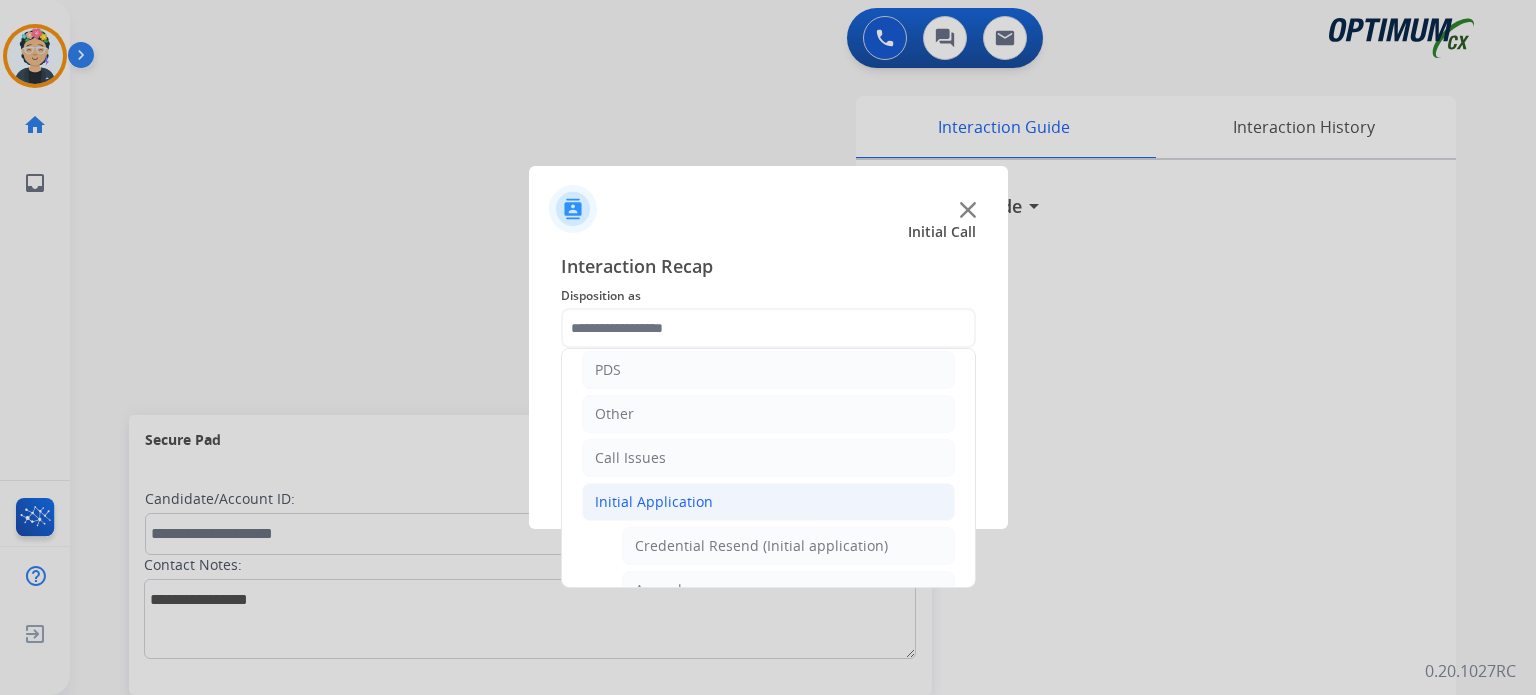 click on "Initial Application" 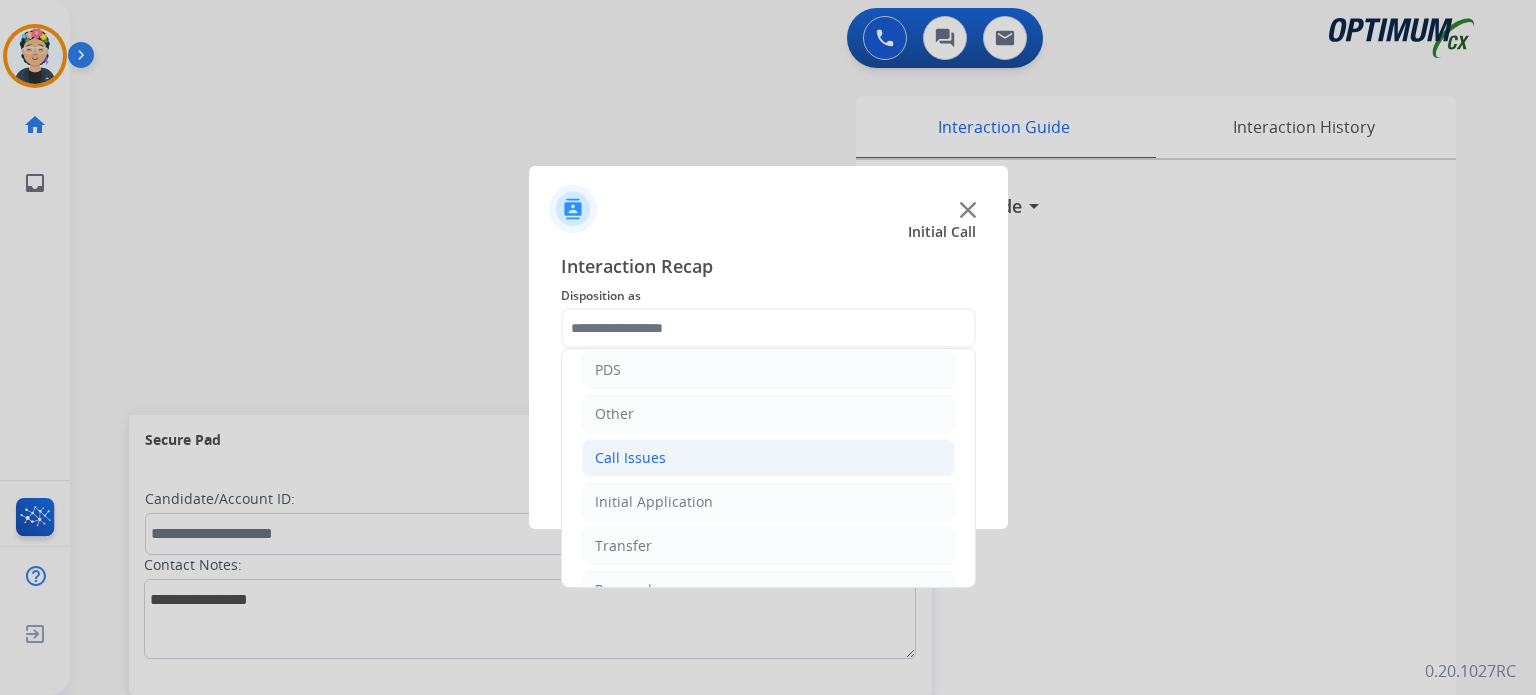 click on "Call Issues" 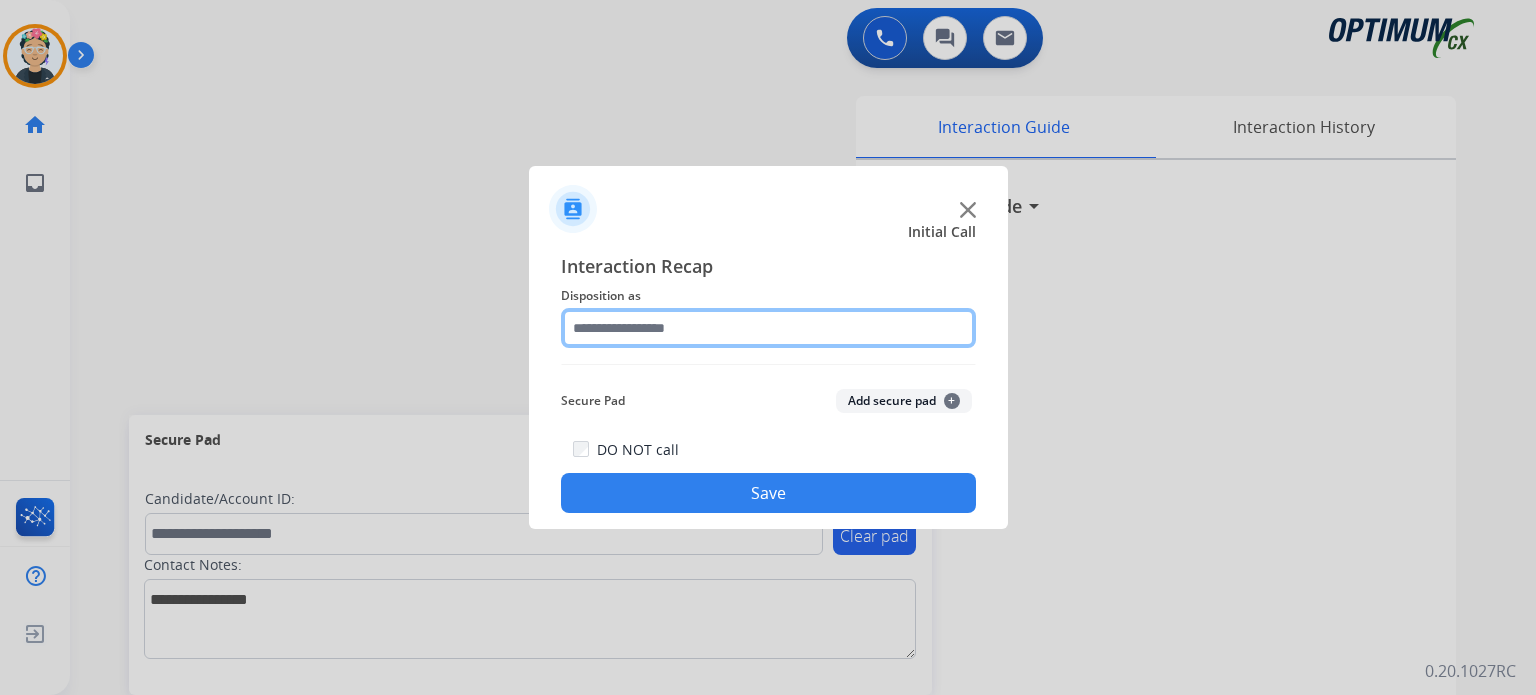 drag, startPoint x: 677, startPoint y: 342, endPoint x: 743, endPoint y: 252, distance: 111.60645 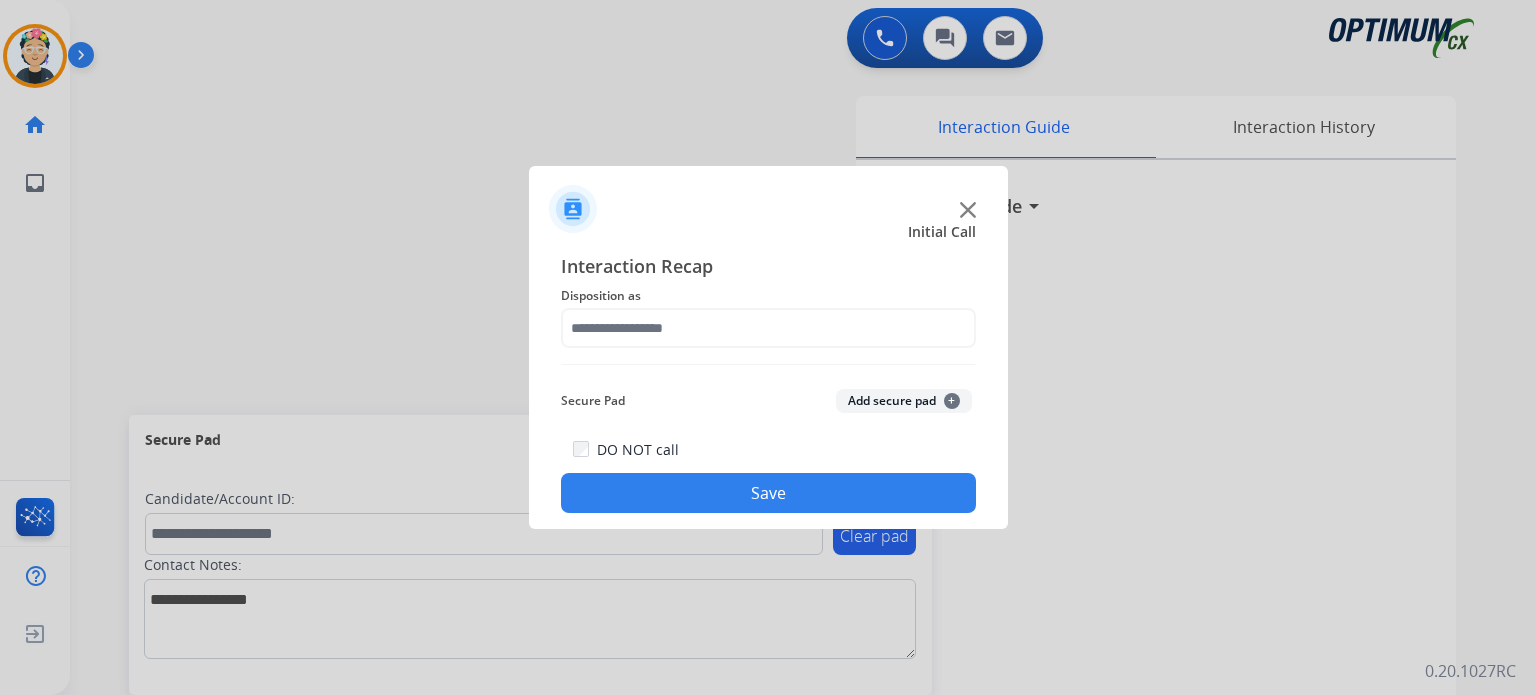drag, startPoint x: 745, startPoint y: 246, endPoint x: 740, endPoint y: 263, distance: 17.720045 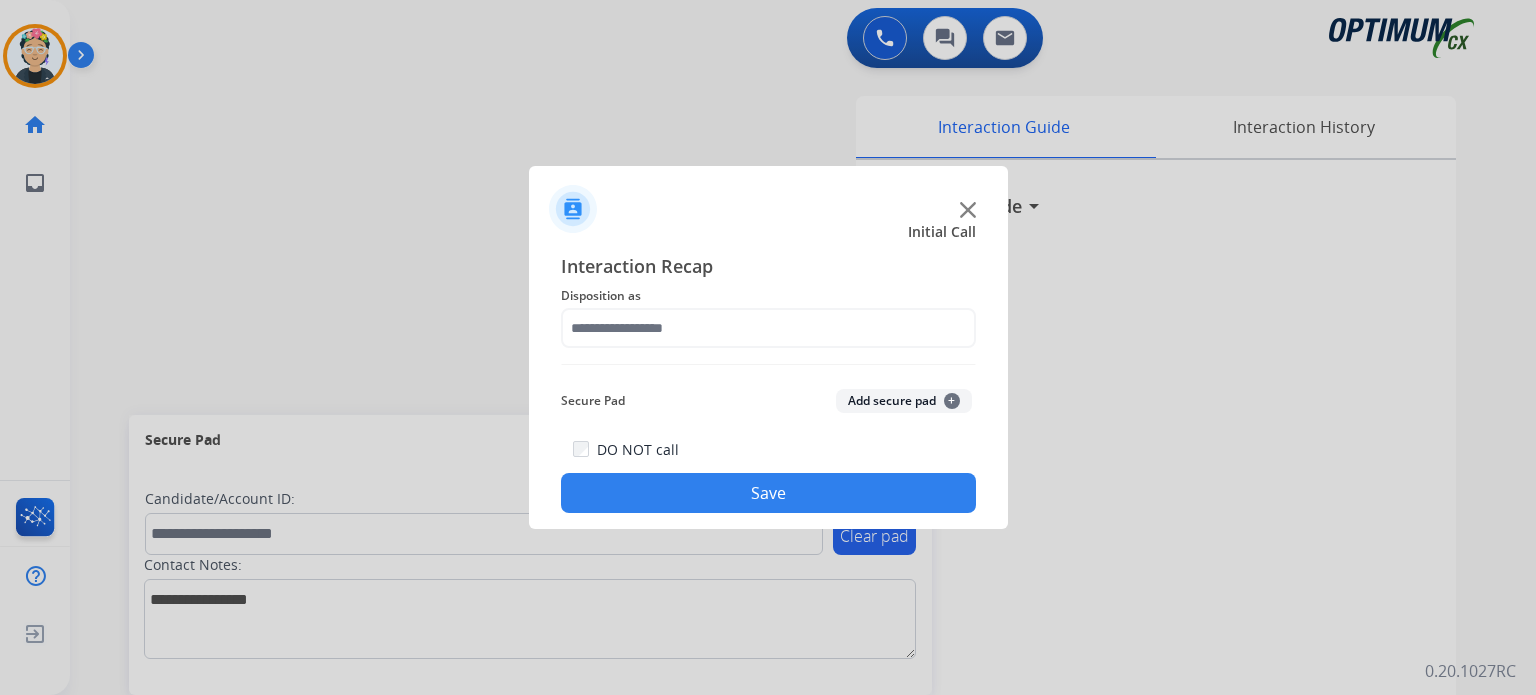 click on "Interaction Recap Disposition as    Secure Pad  Add secure pad  +  DO NOT call  Save" 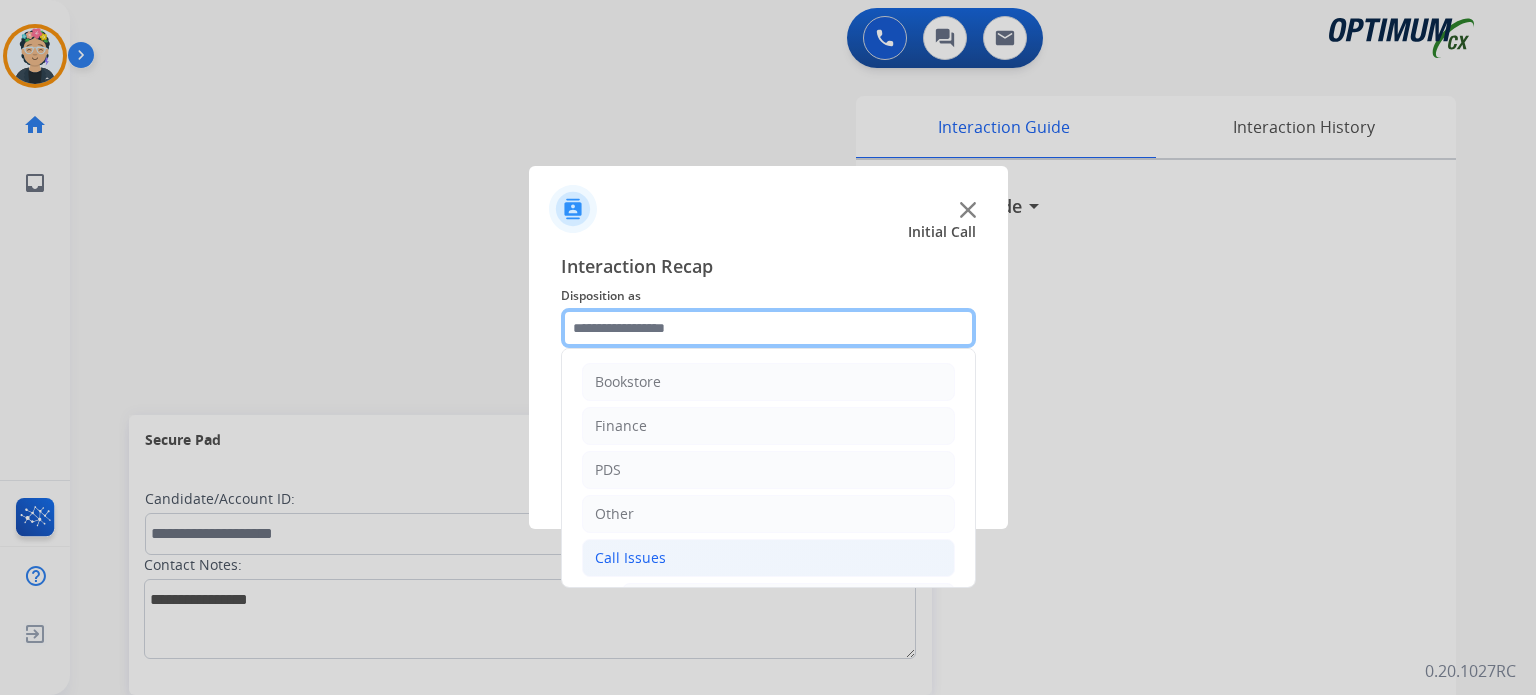 click 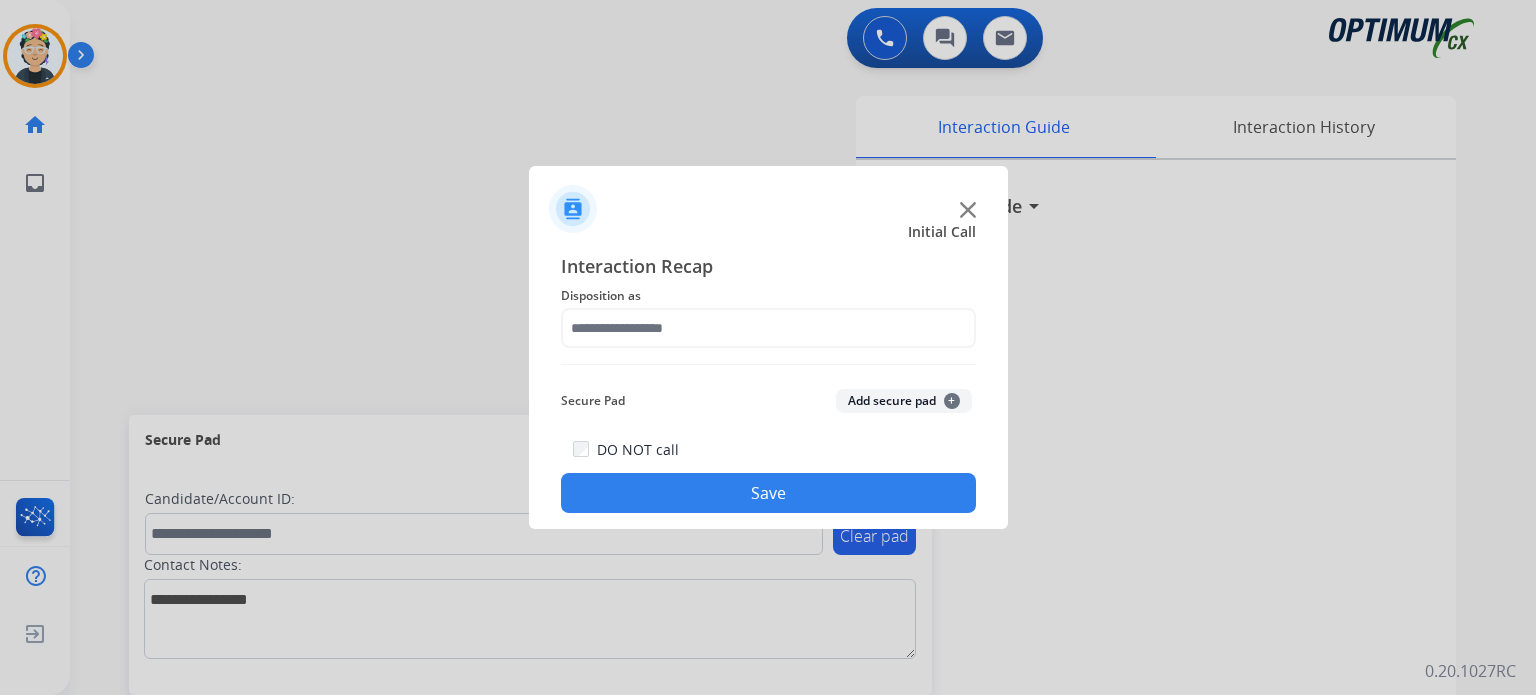 click on "Secure Pad  Add secure pad  +" 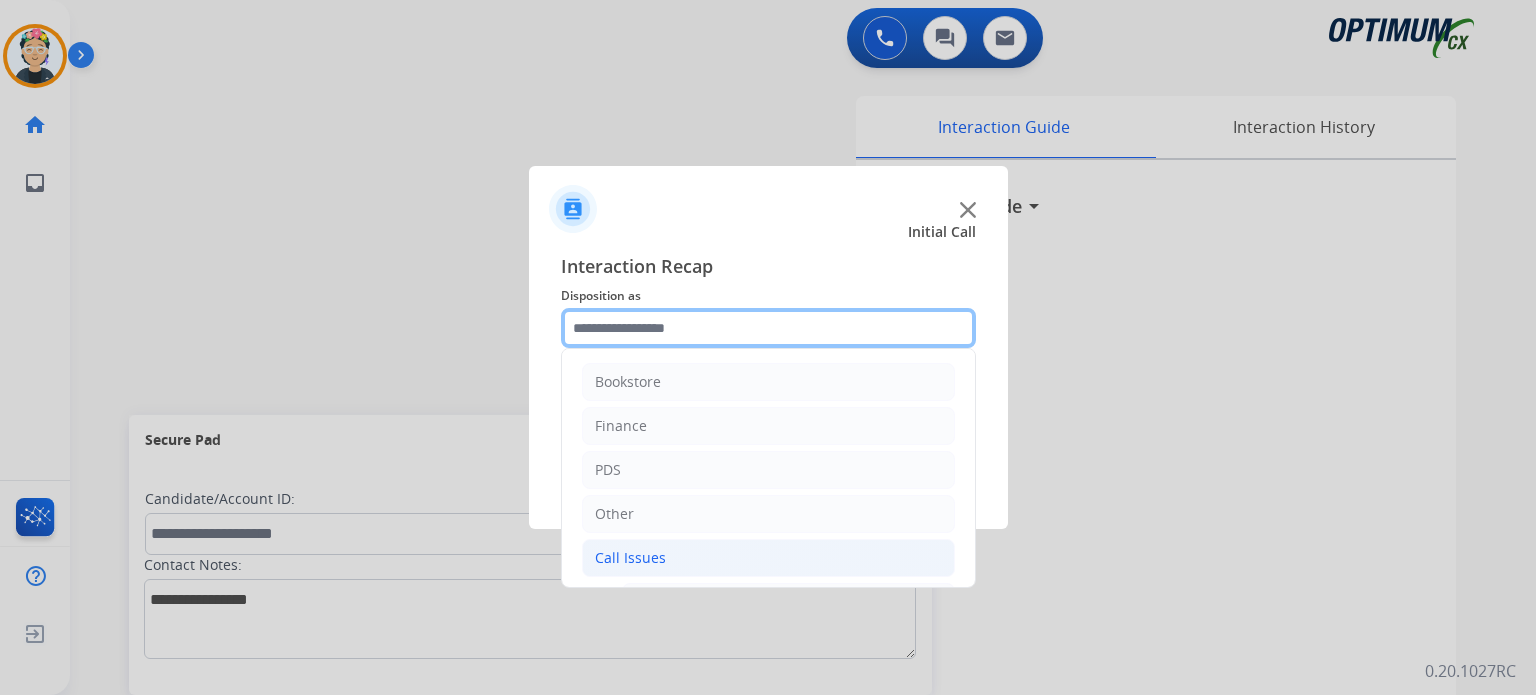 click 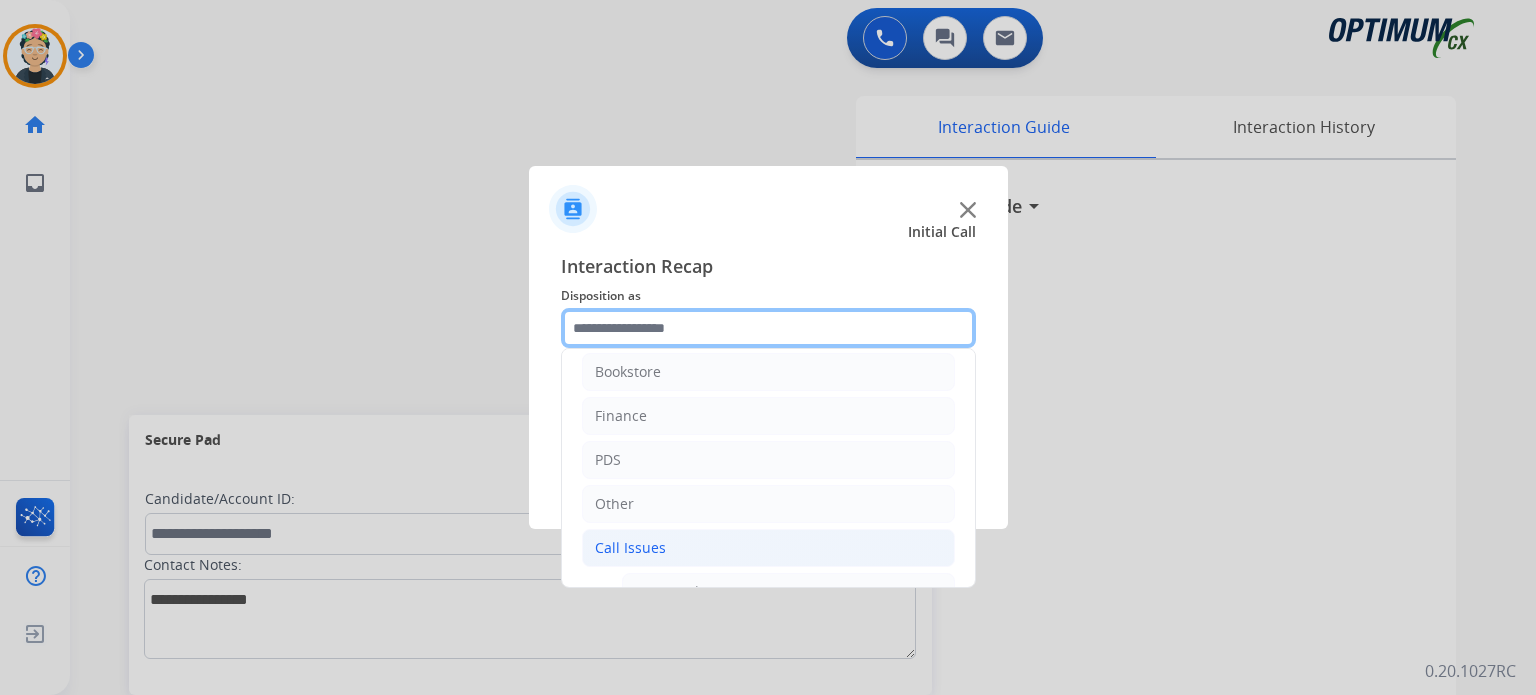scroll, scrollTop: 0, scrollLeft: 0, axis: both 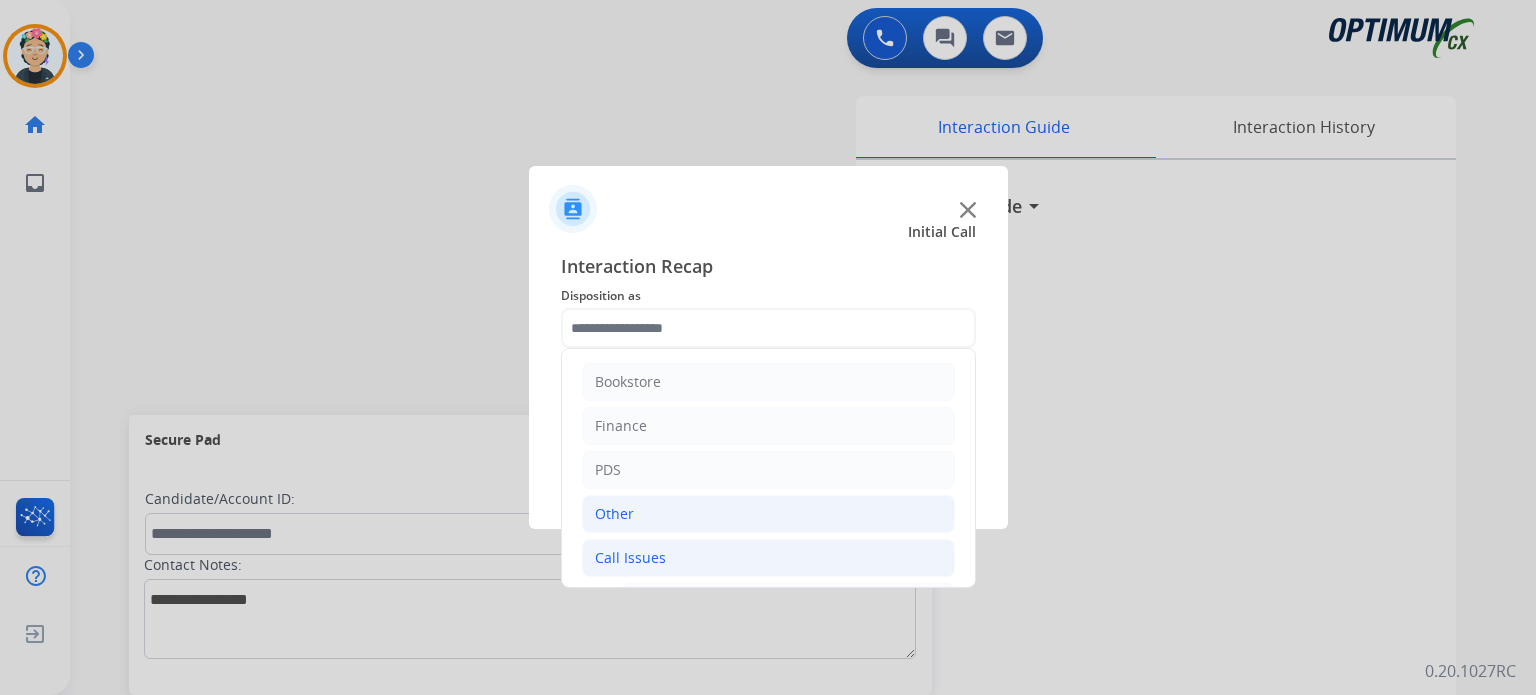 click on "Other" 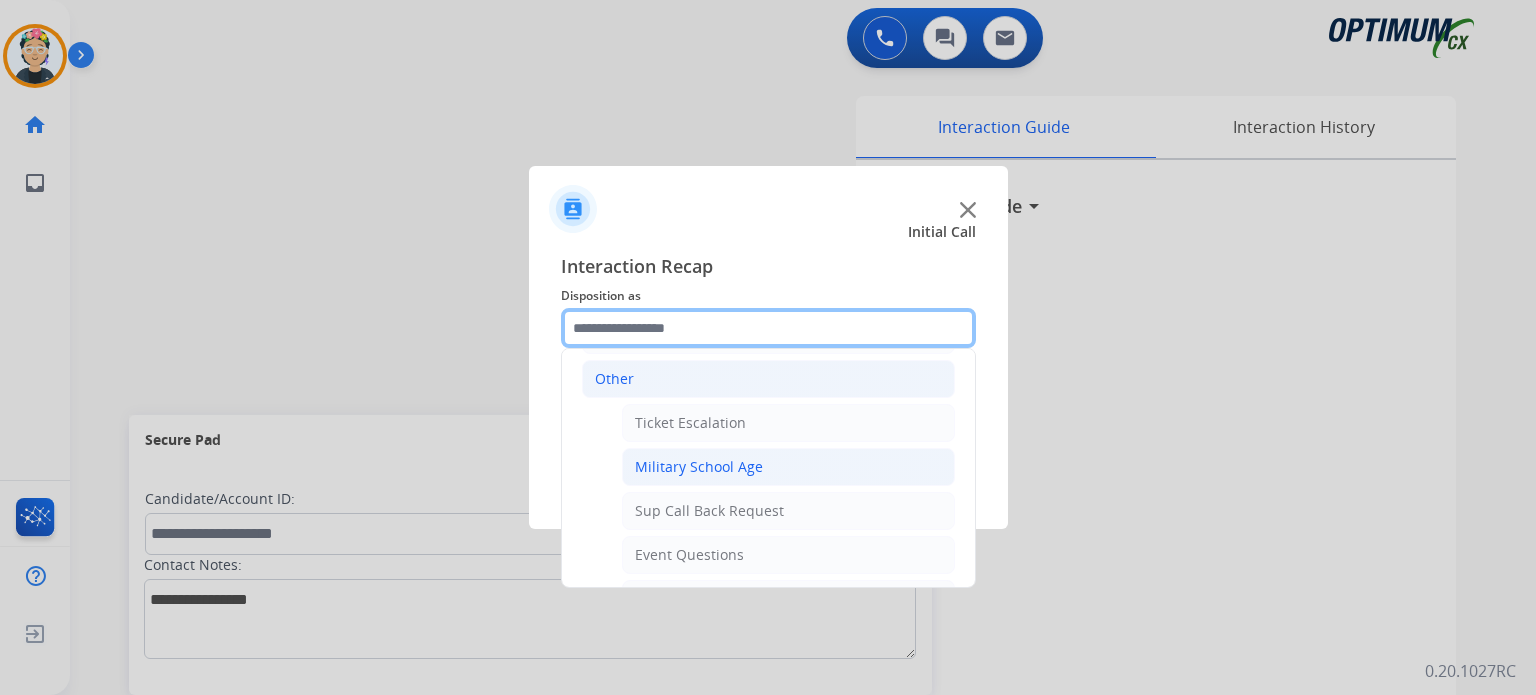scroll, scrollTop: 400, scrollLeft: 0, axis: vertical 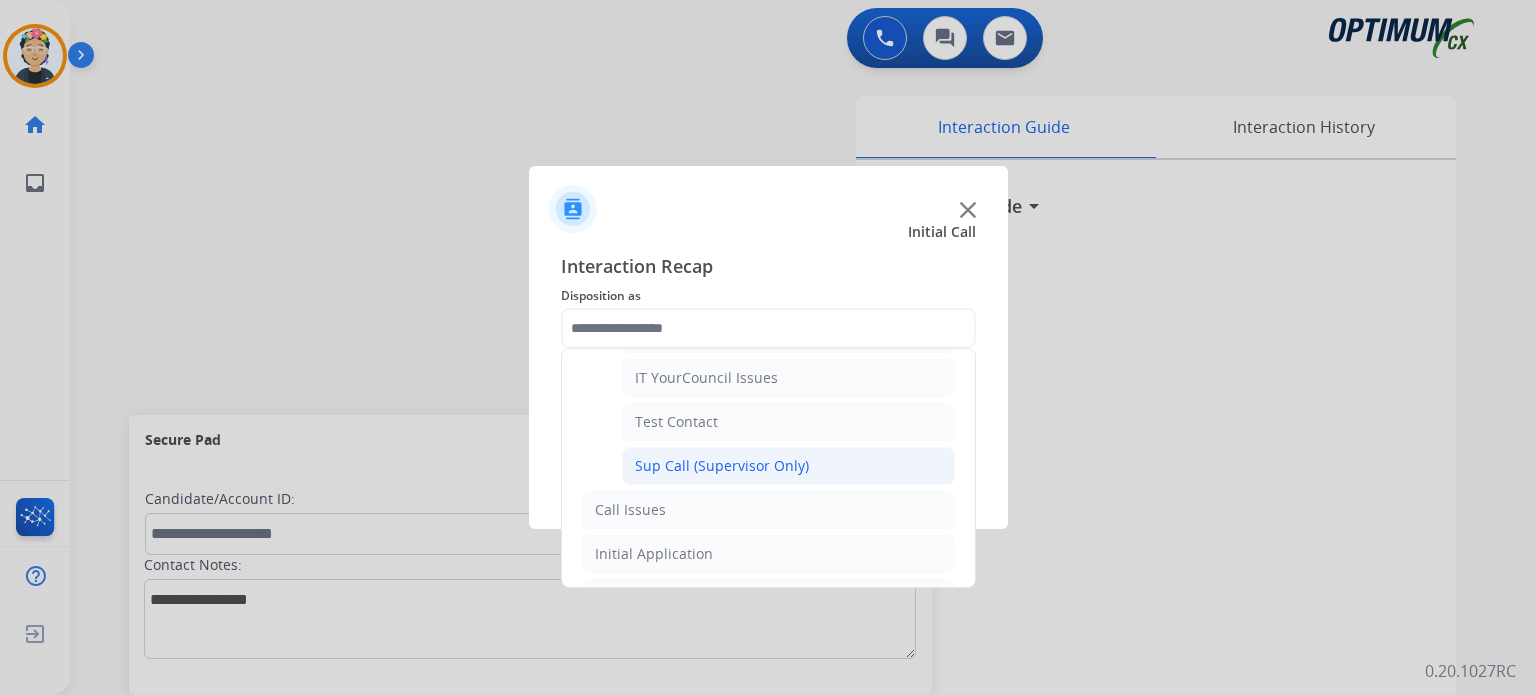 click on "Sup Call (Supervisor Only)" 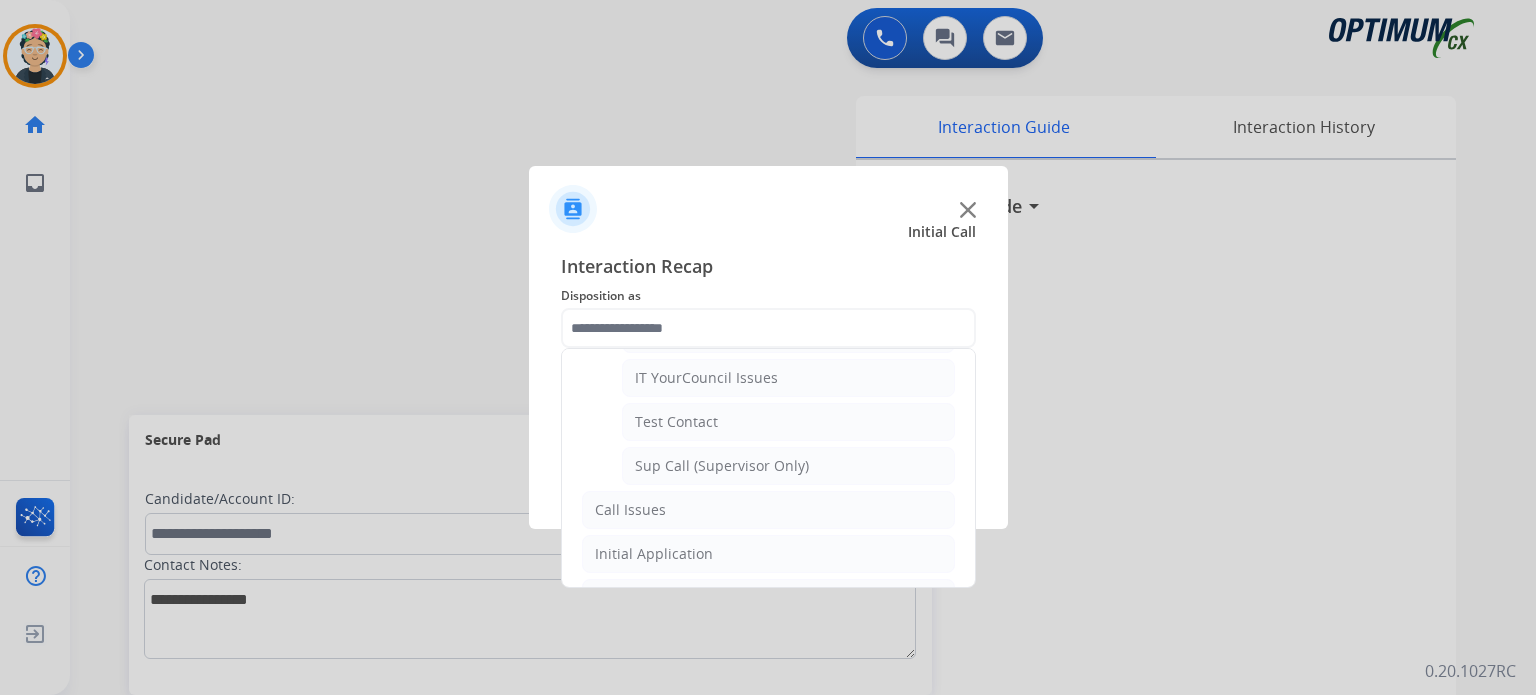 type on "**********" 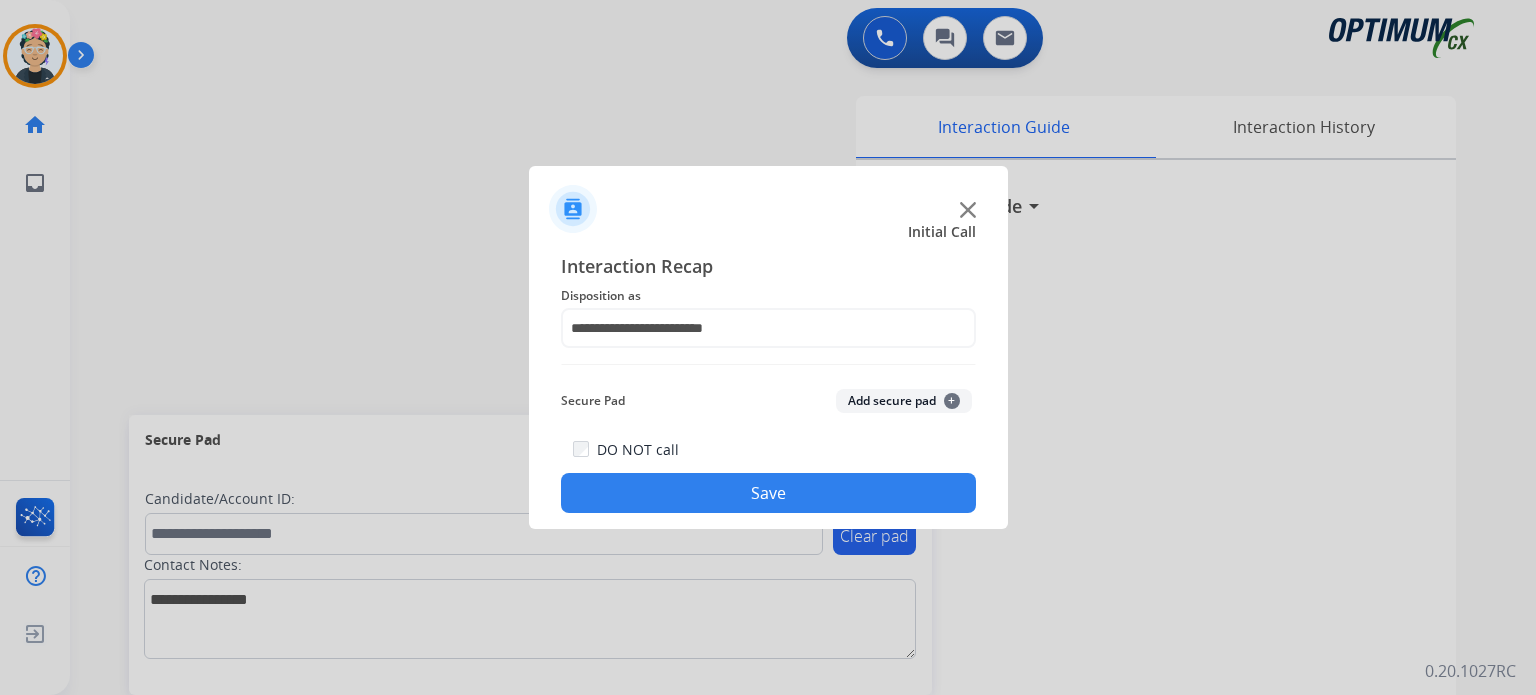 click on "Save" 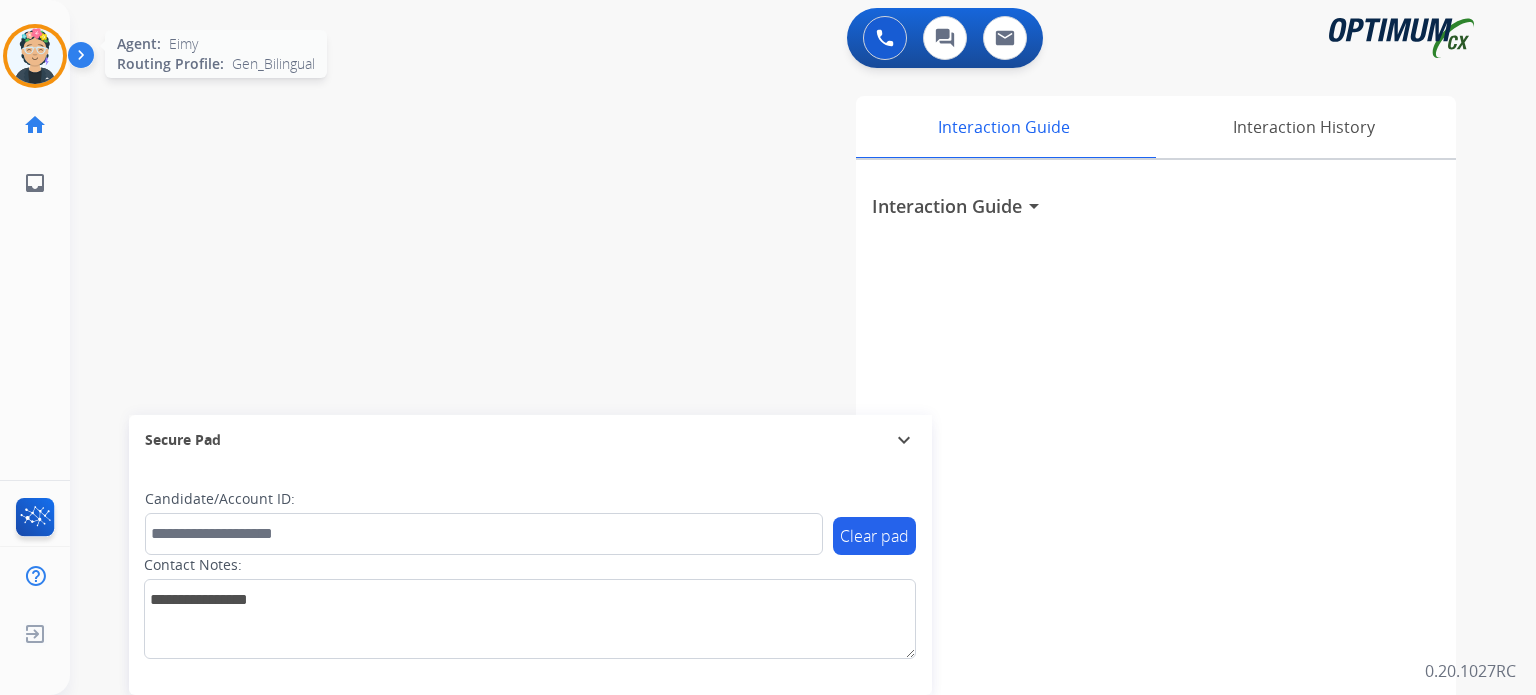 click at bounding box center [35, 56] 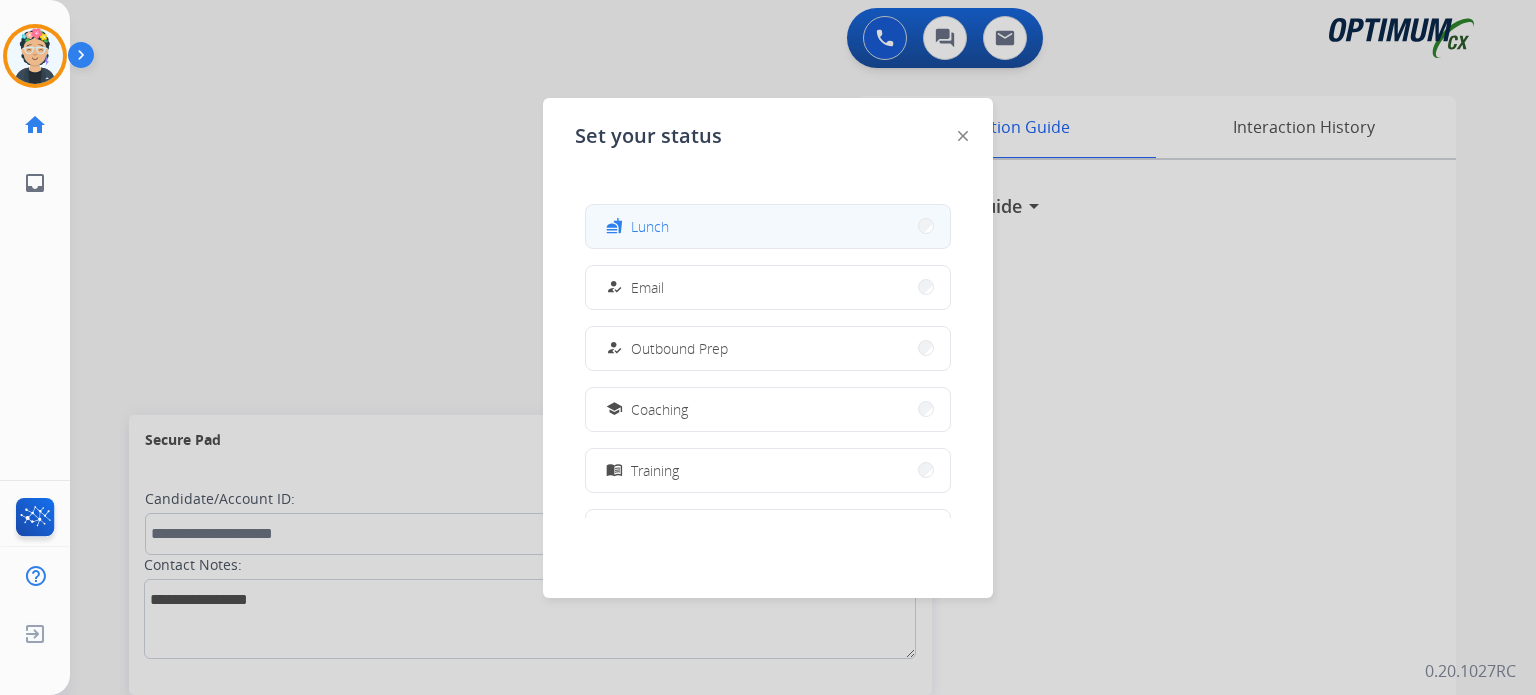 scroll, scrollTop: 400, scrollLeft: 0, axis: vertical 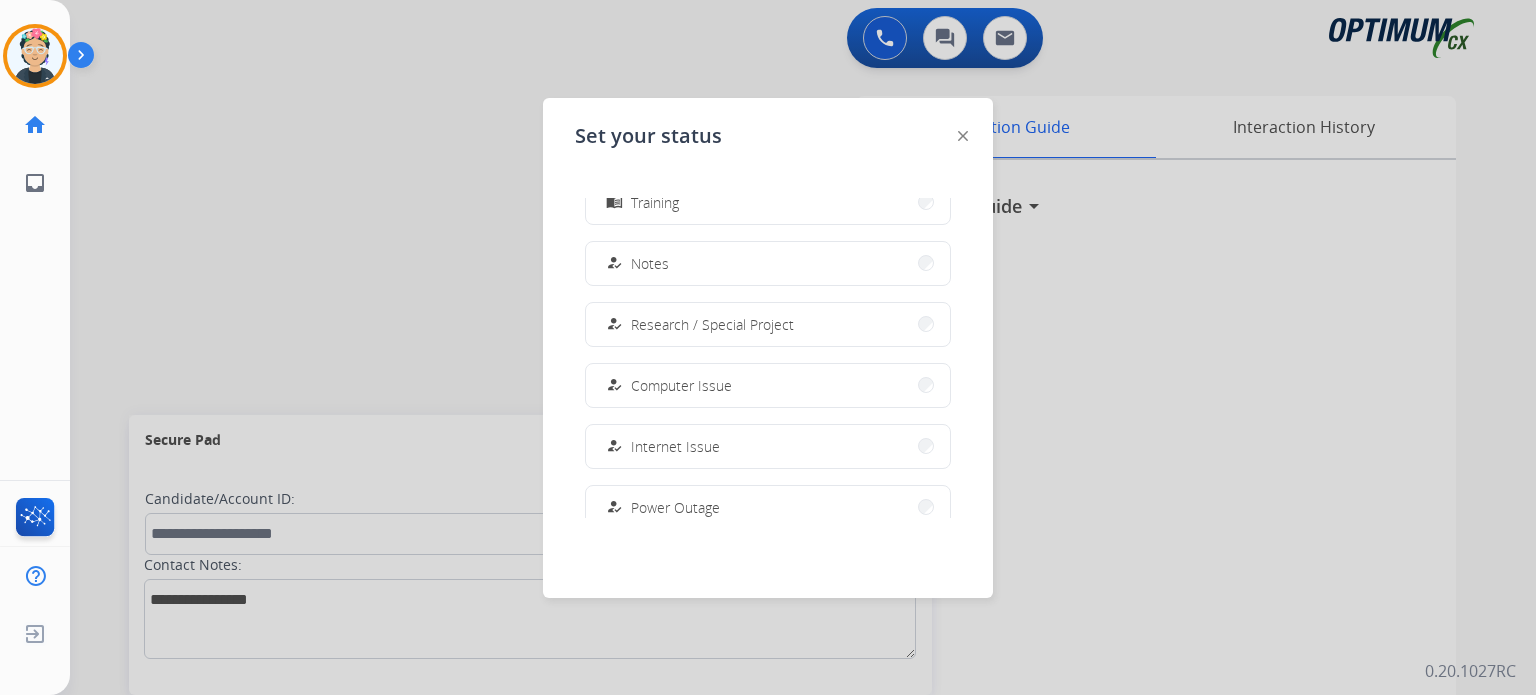 click on "Research / Special Project" at bounding box center (712, 324) 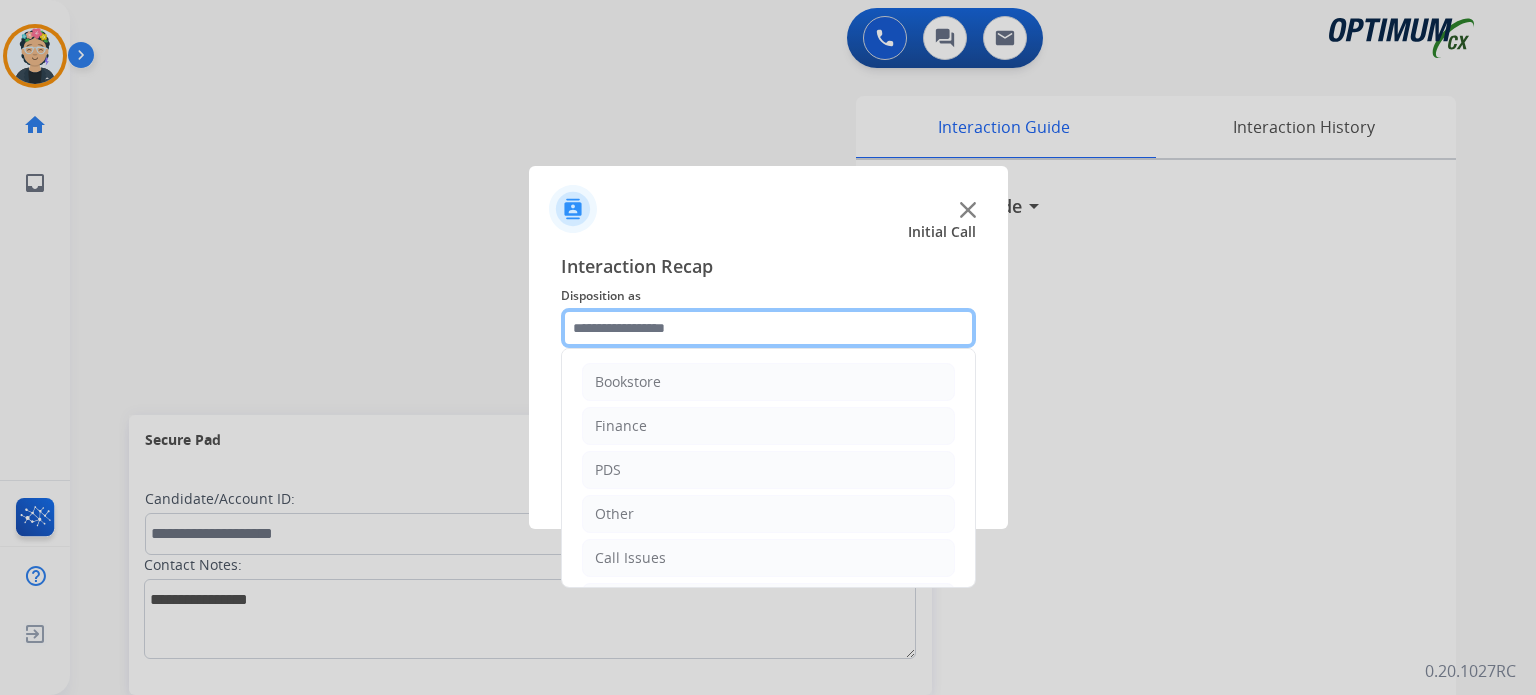 drag, startPoint x: 665, startPoint y: 341, endPoint x: 722, endPoint y: 322, distance: 60.083275 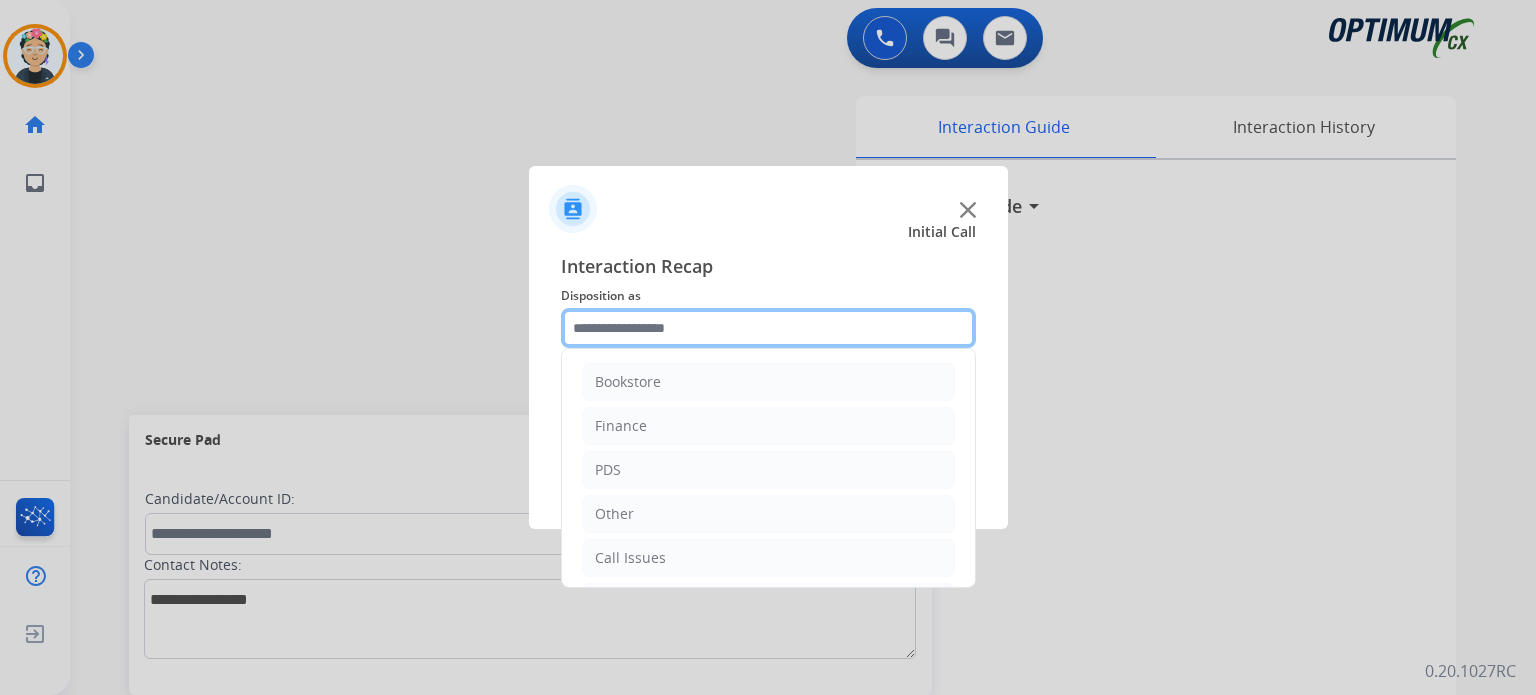 click 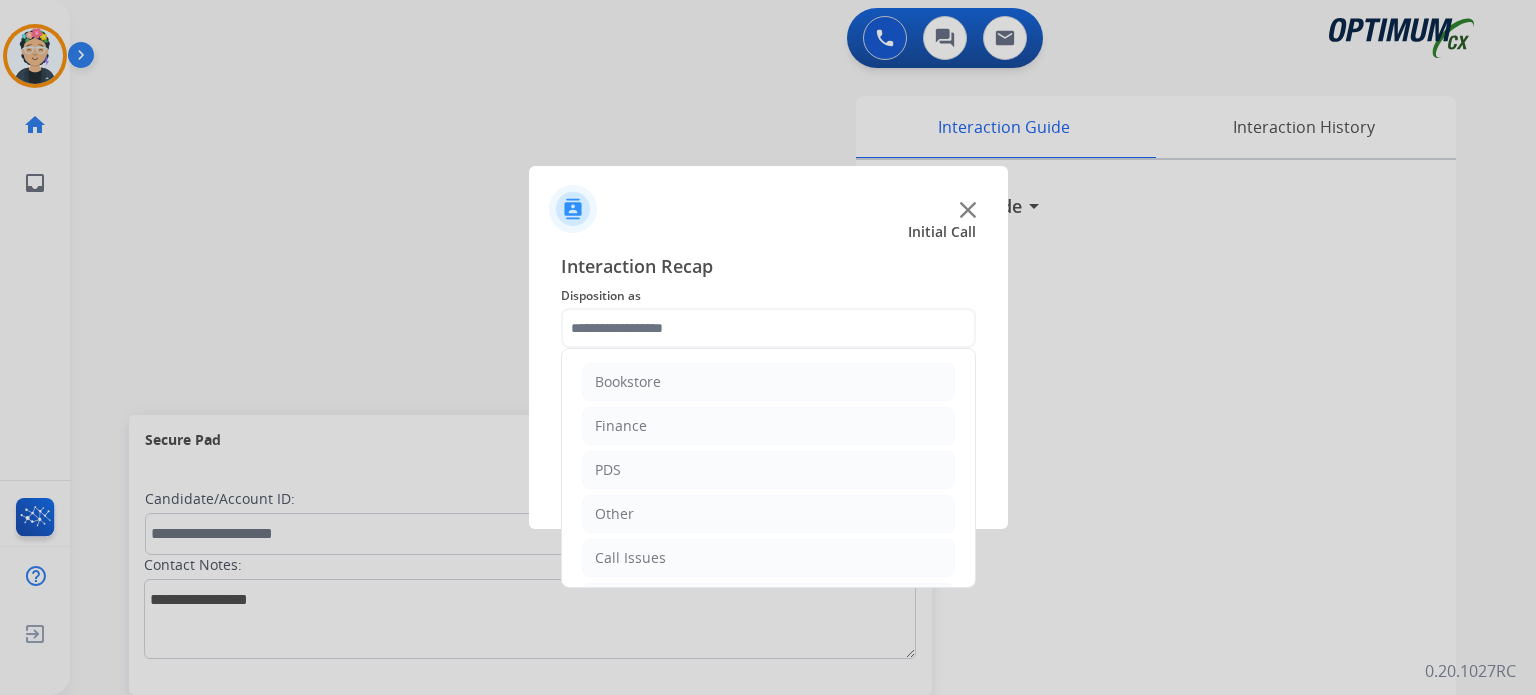 click 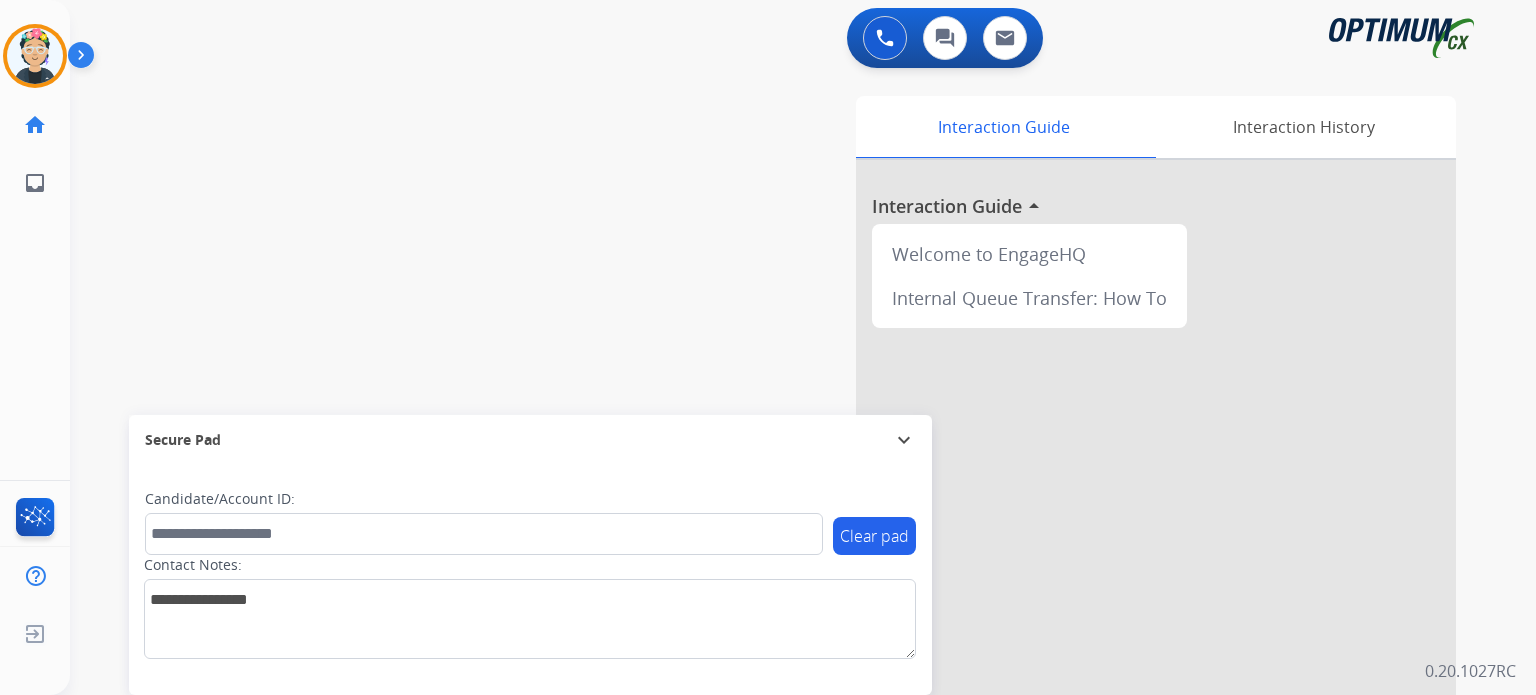 click at bounding box center [1156, 533] 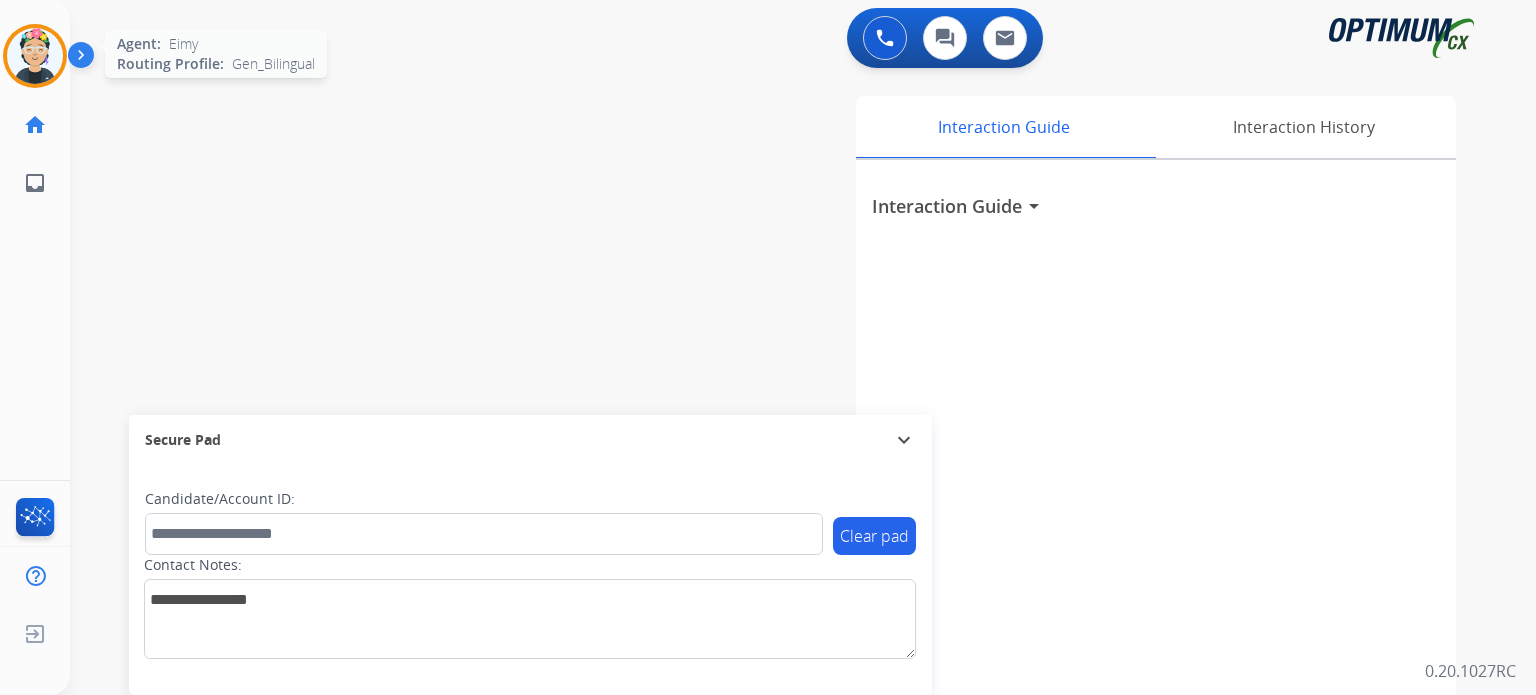 click at bounding box center (35, 56) 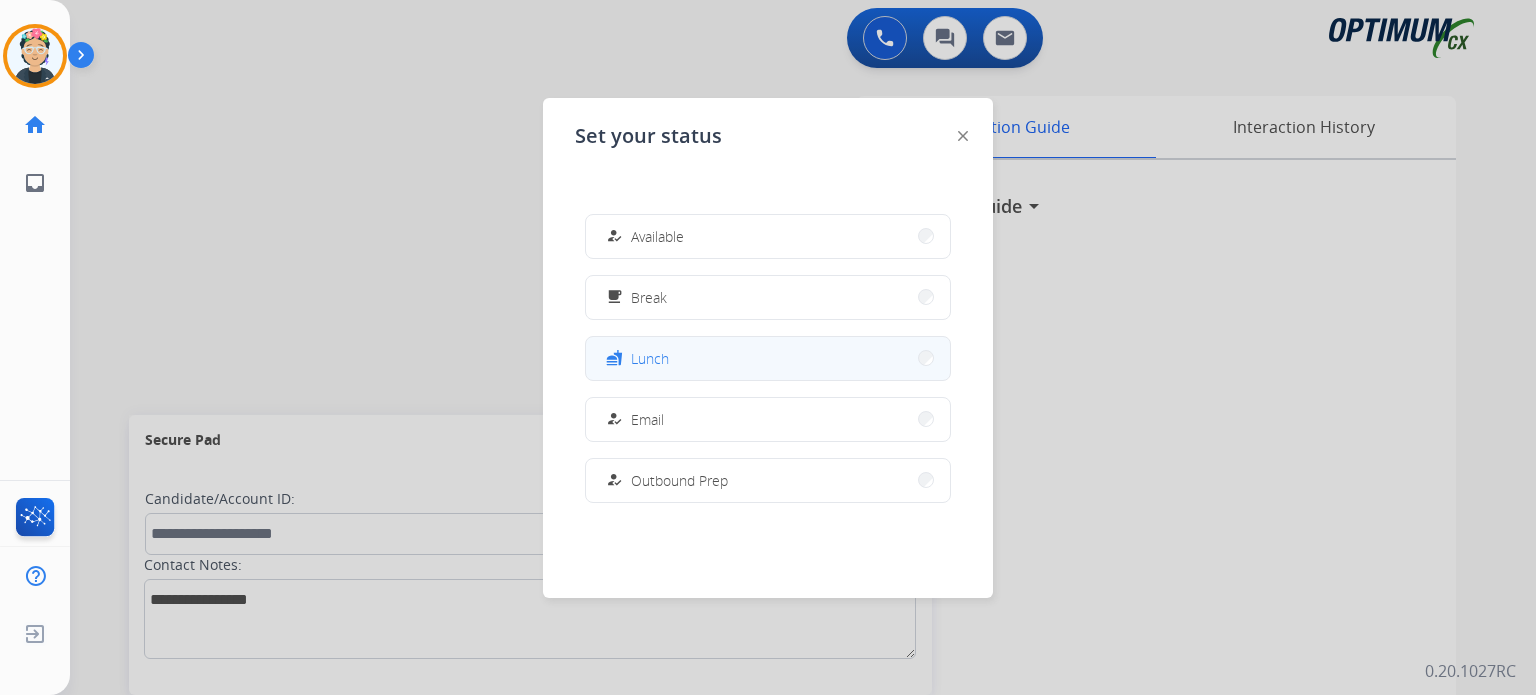 click on "fastfood Lunch" at bounding box center (768, 358) 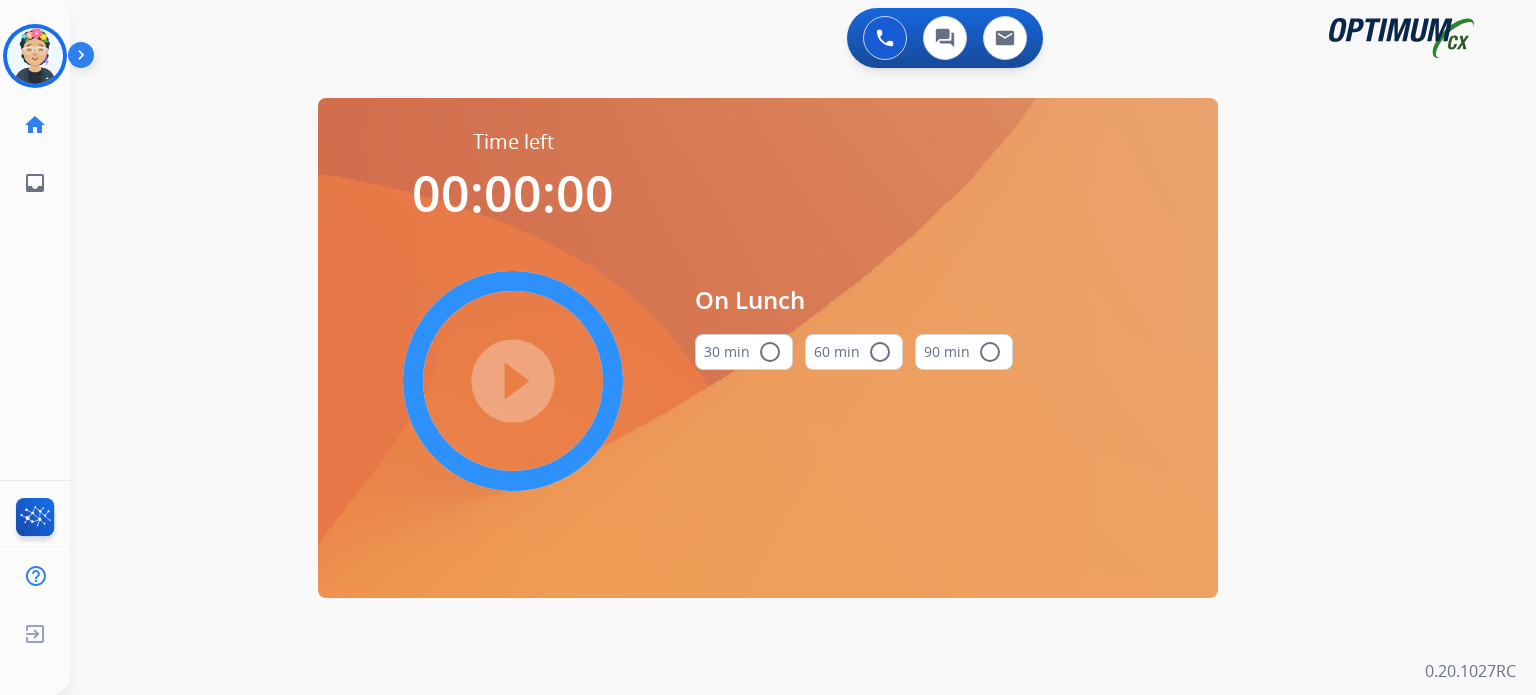 click on "30 min  radio_button_unchecked" at bounding box center [744, 352] 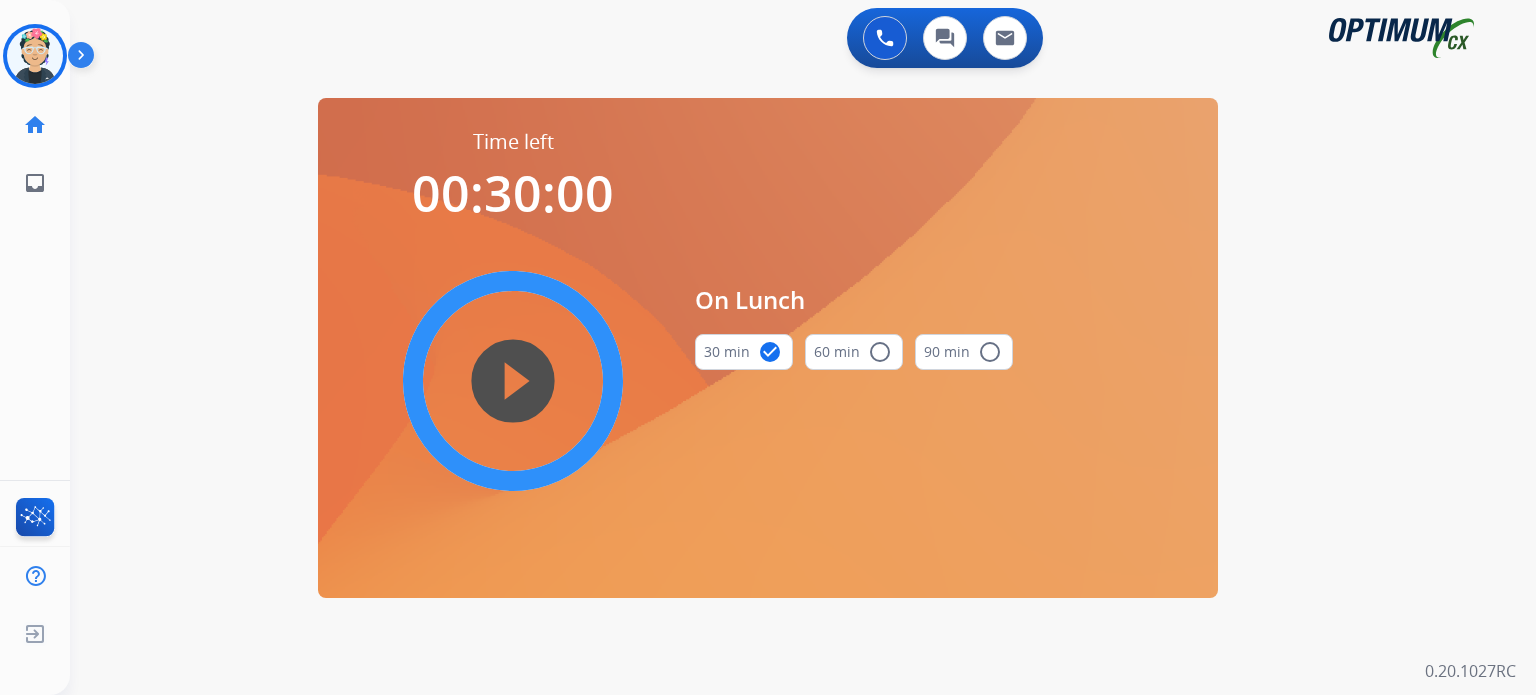 click on "play_circle_filled" at bounding box center [513, 381] 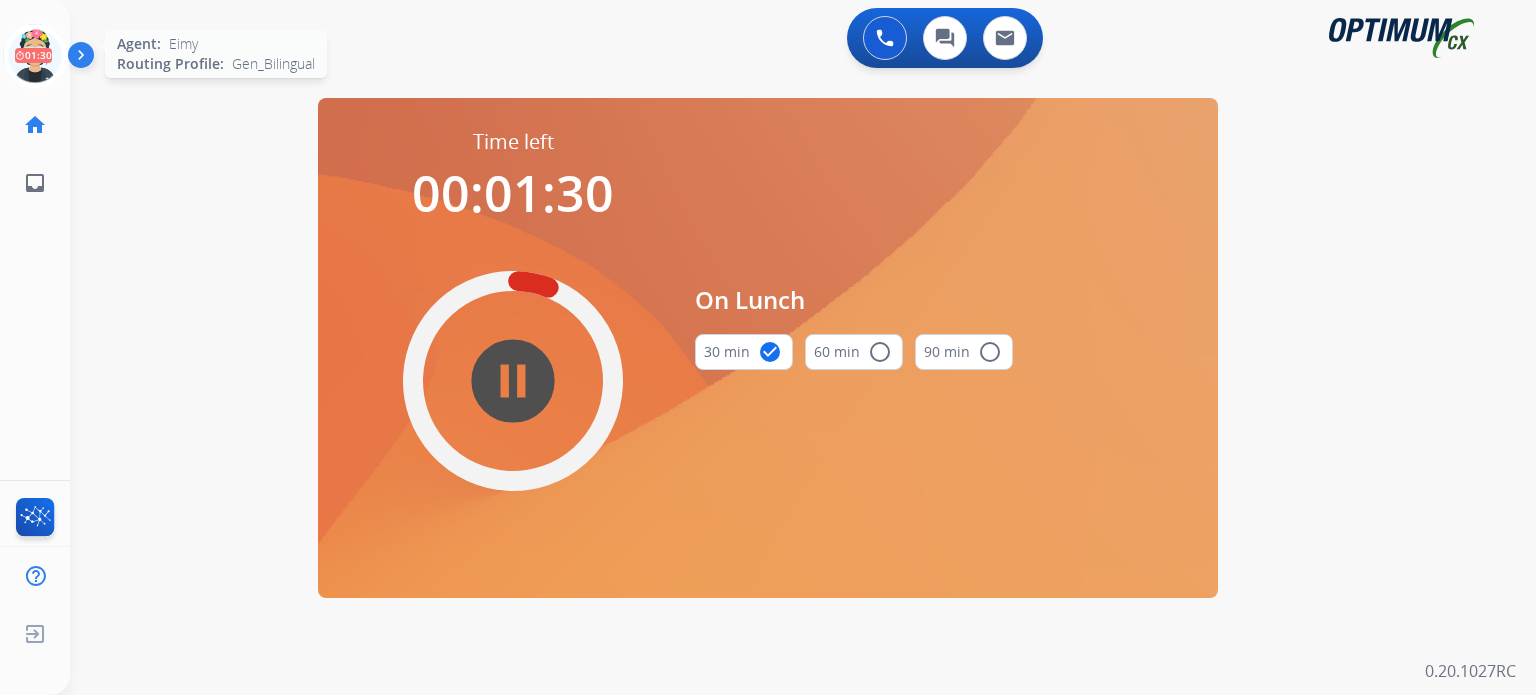 click 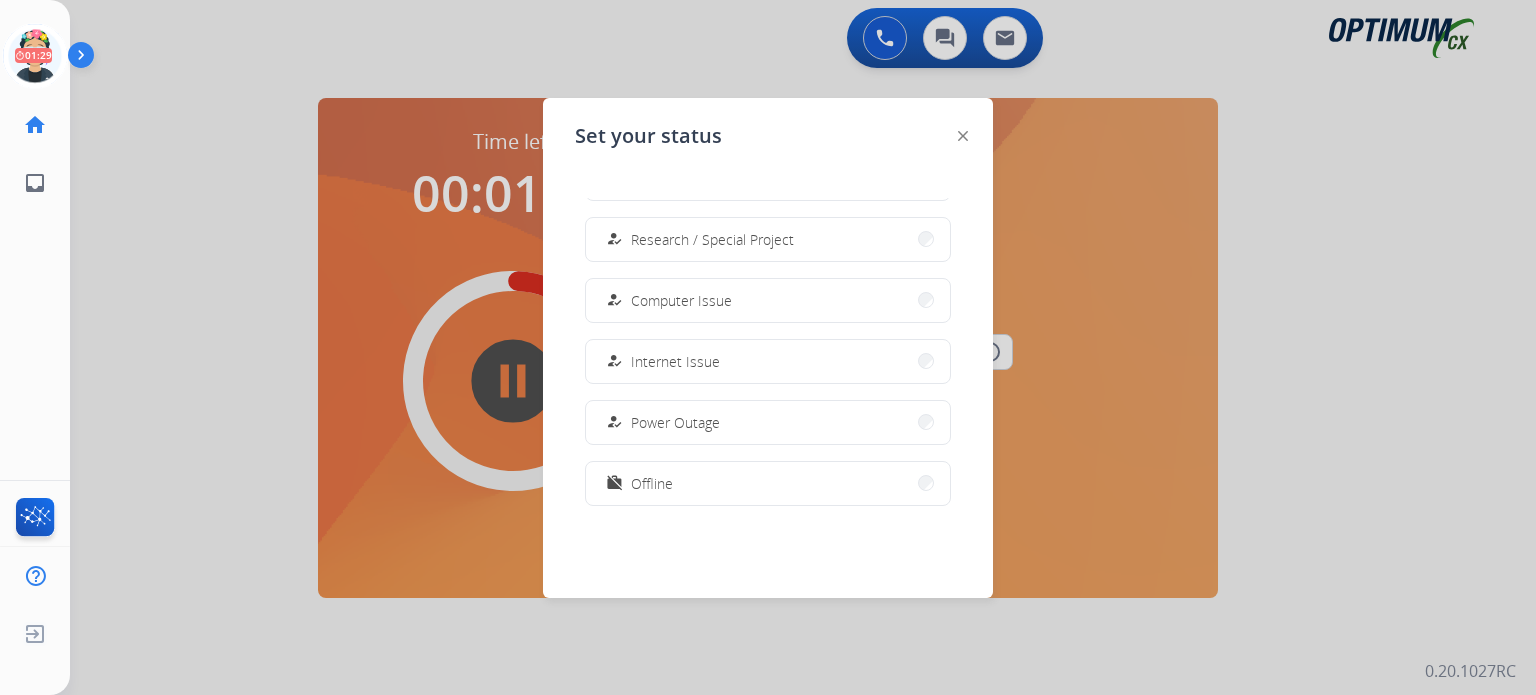 scroll, scrollTop: 498, scrollLeft: 0, axis: vertical 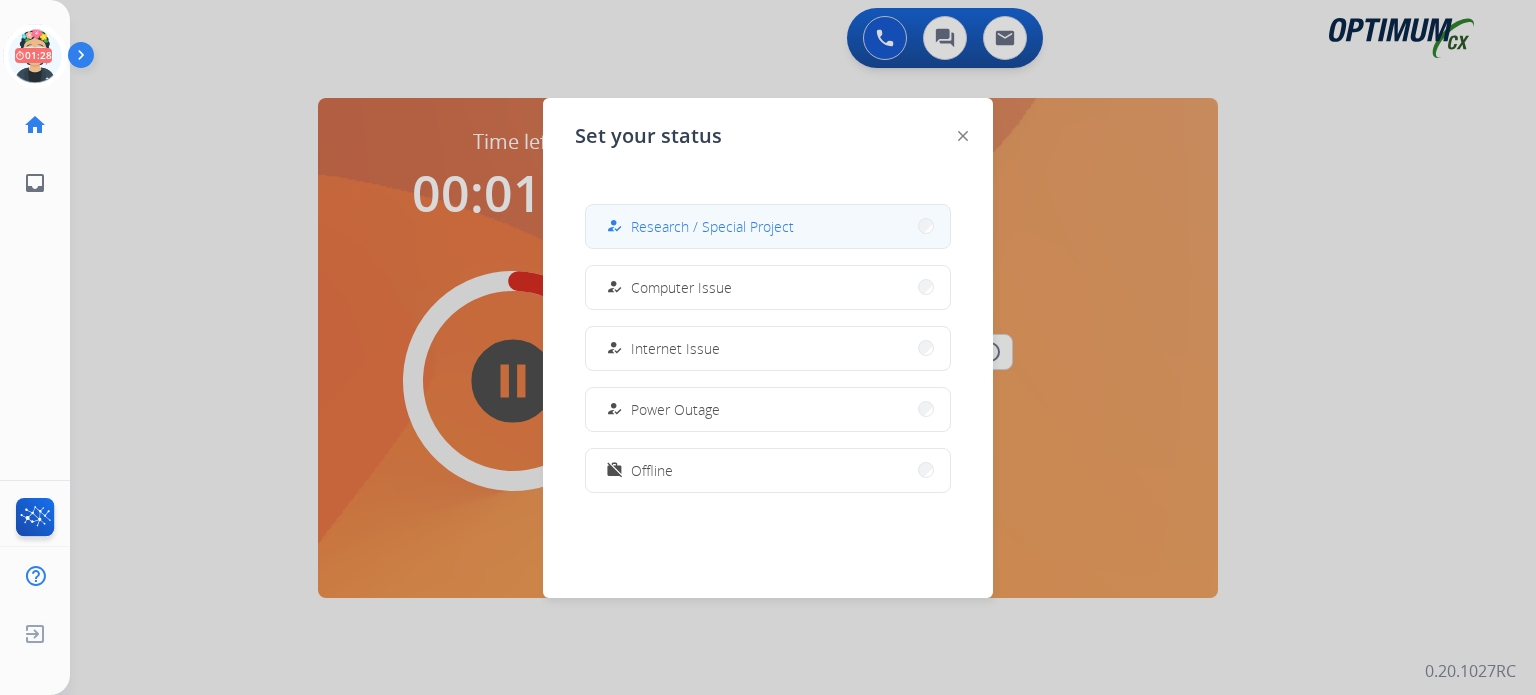 click on "Research / Special Project" at bounding box center (712, 226) 